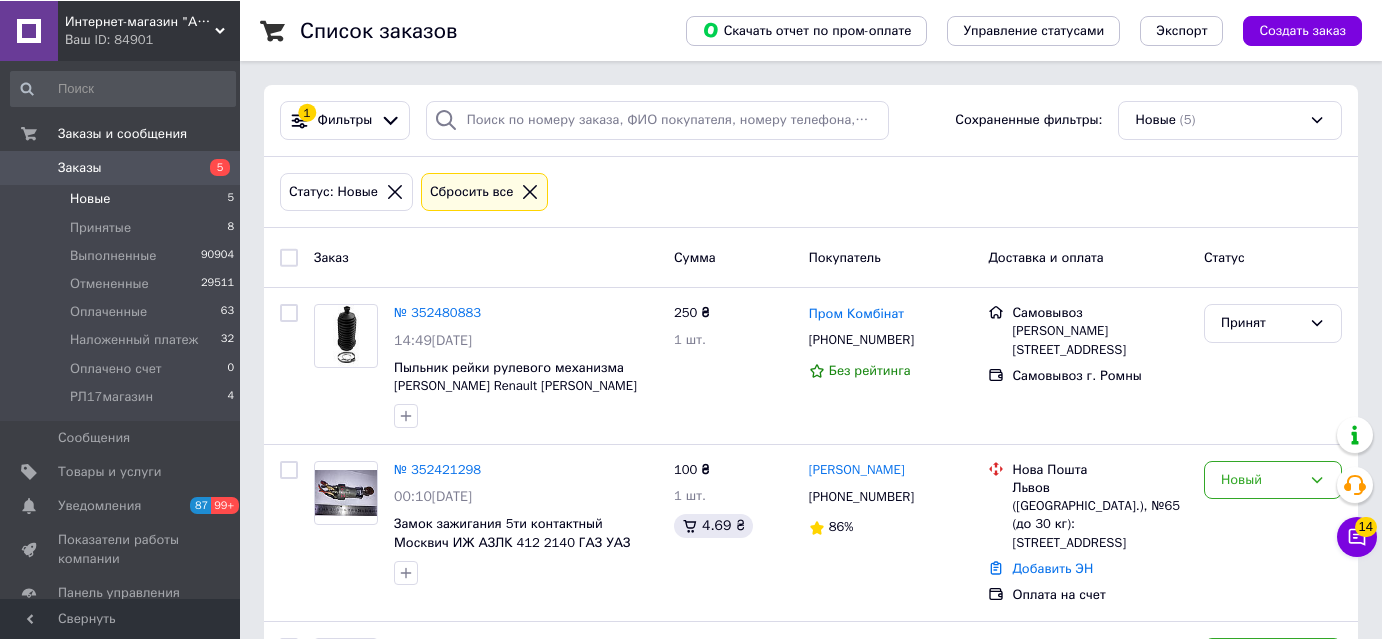 scroll, scrollTop: 0, scrollLeft: 0, axis: both 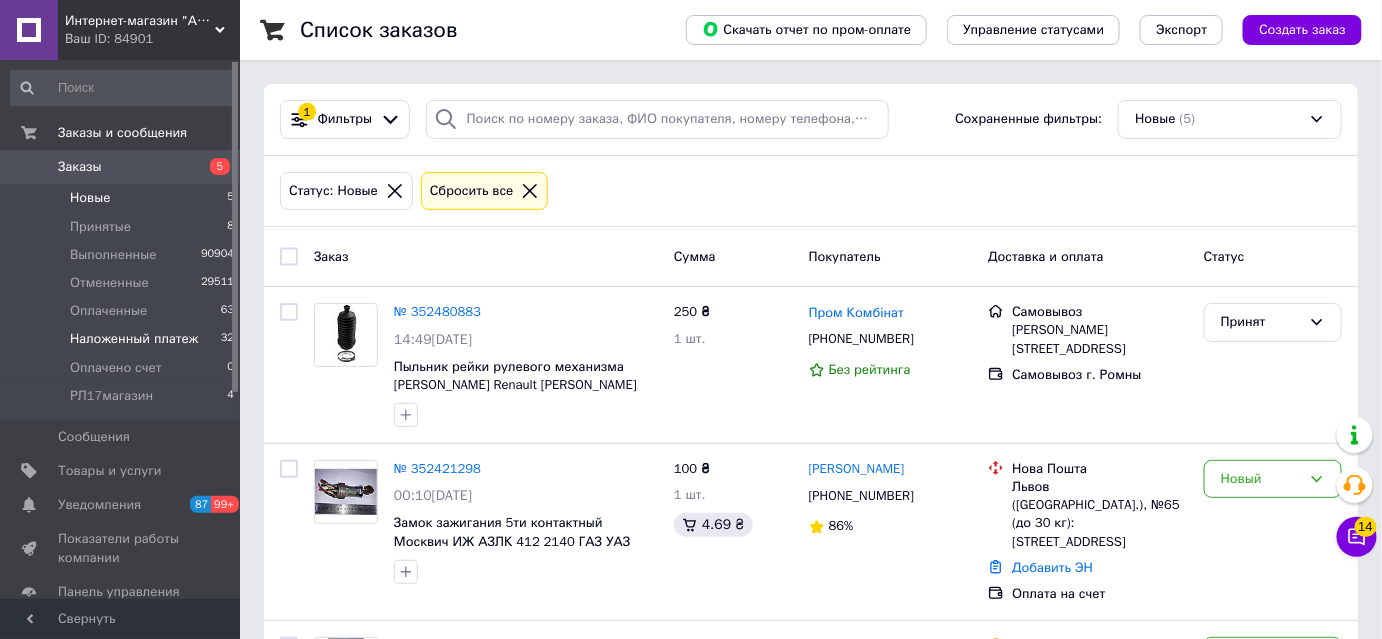 click on "Наложенный платеж" at bounding box center (134, 339) 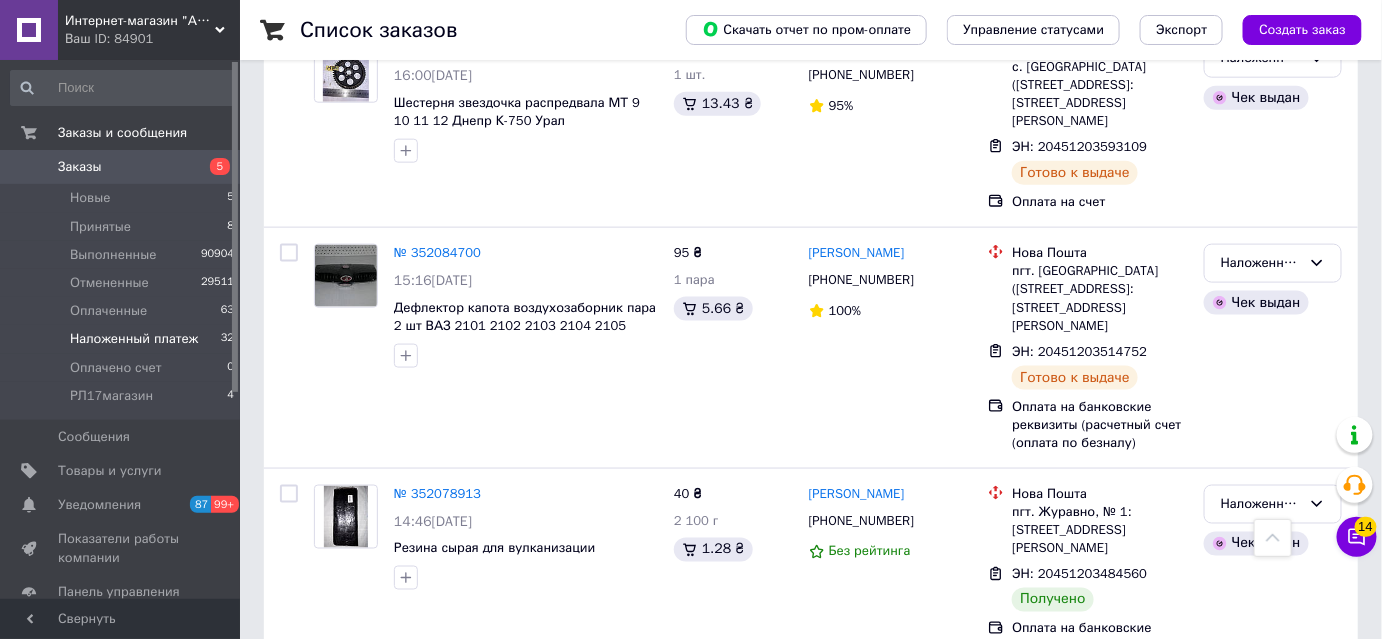 scroll, scrollTop: 3363, scrollLeft: 0, axis: vertical 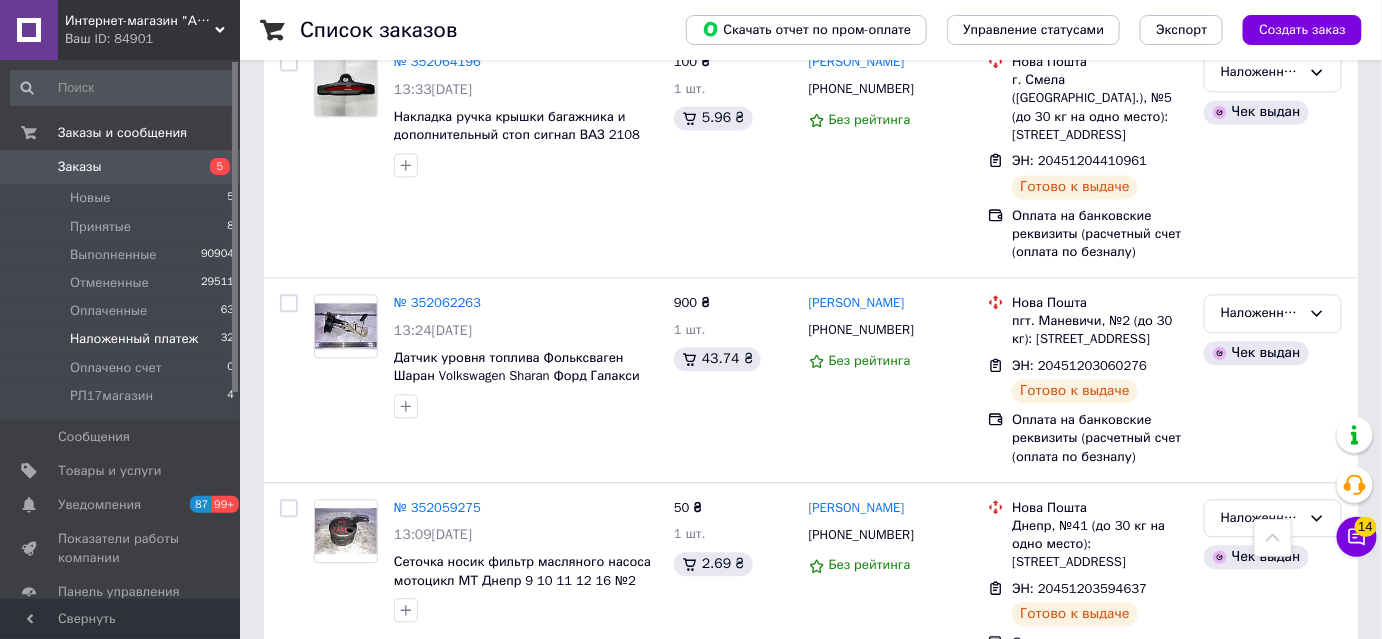 click on "2" at bounding box center (327, 713) 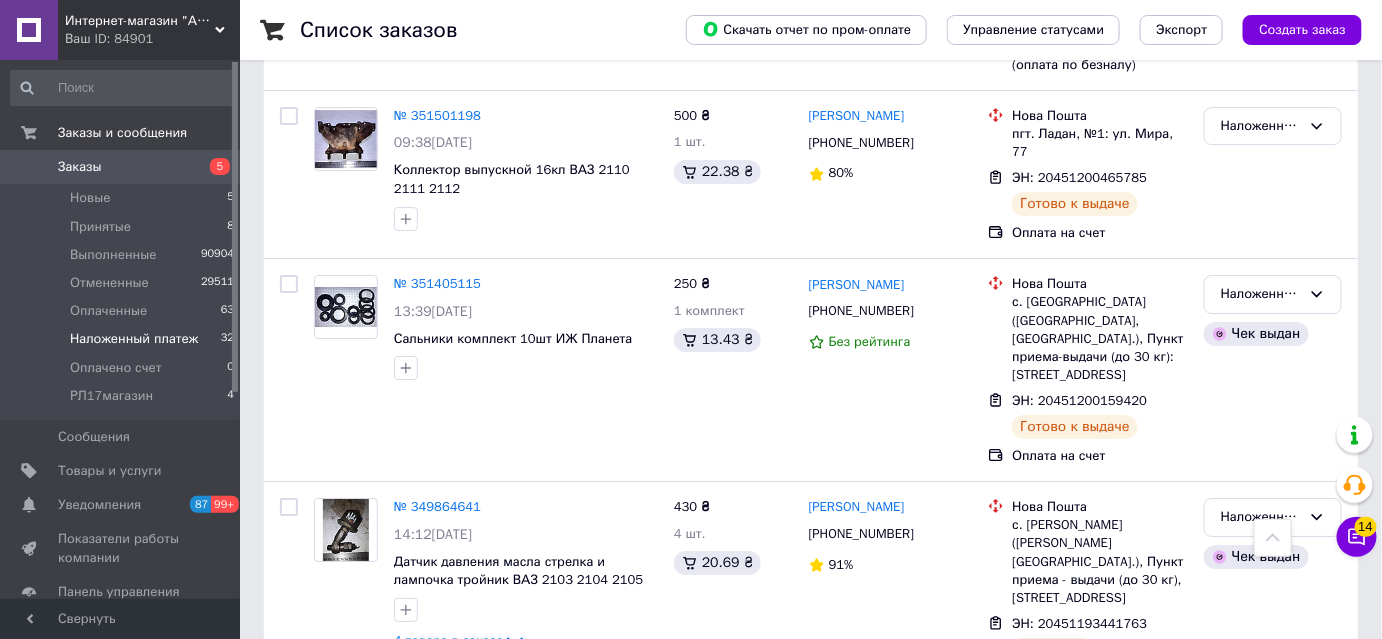 scroll, scrollTop: 2174, scrollLeft: 0, axis: vertical 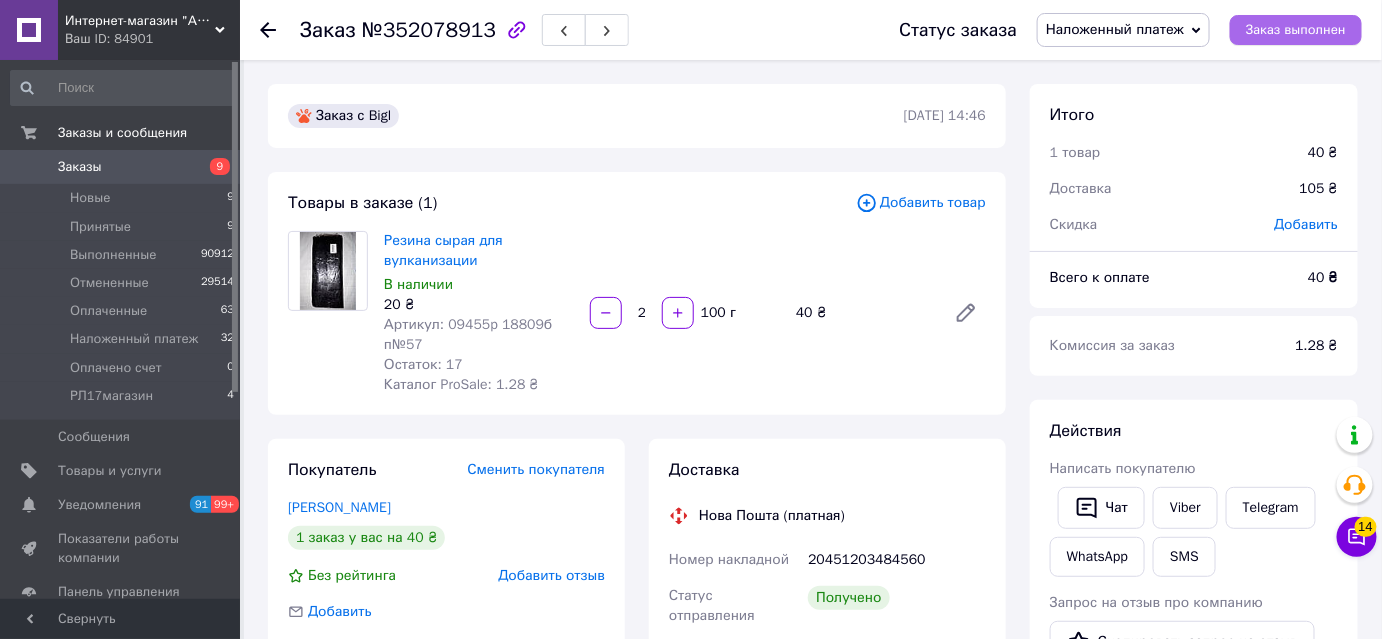 click on "Заказ выполнен" at bounding box center [1296, 30] 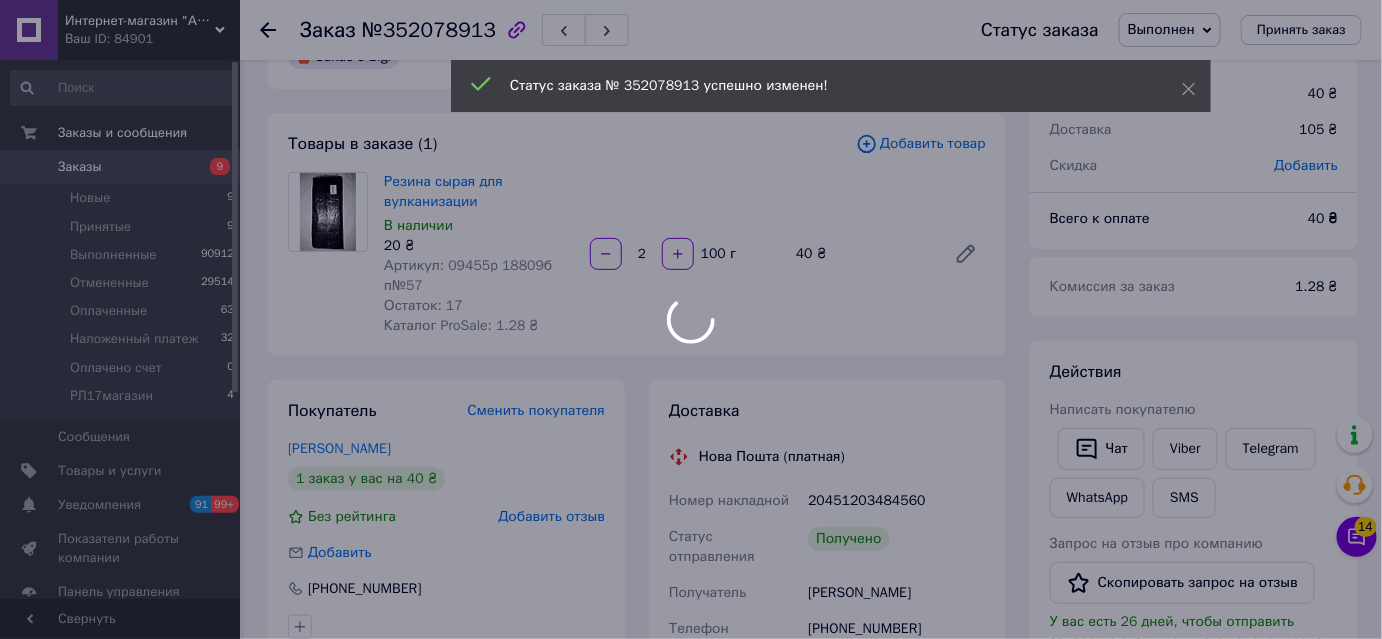 scroll, scrollTop: 90, scrollLeft: 0, axis: vertical 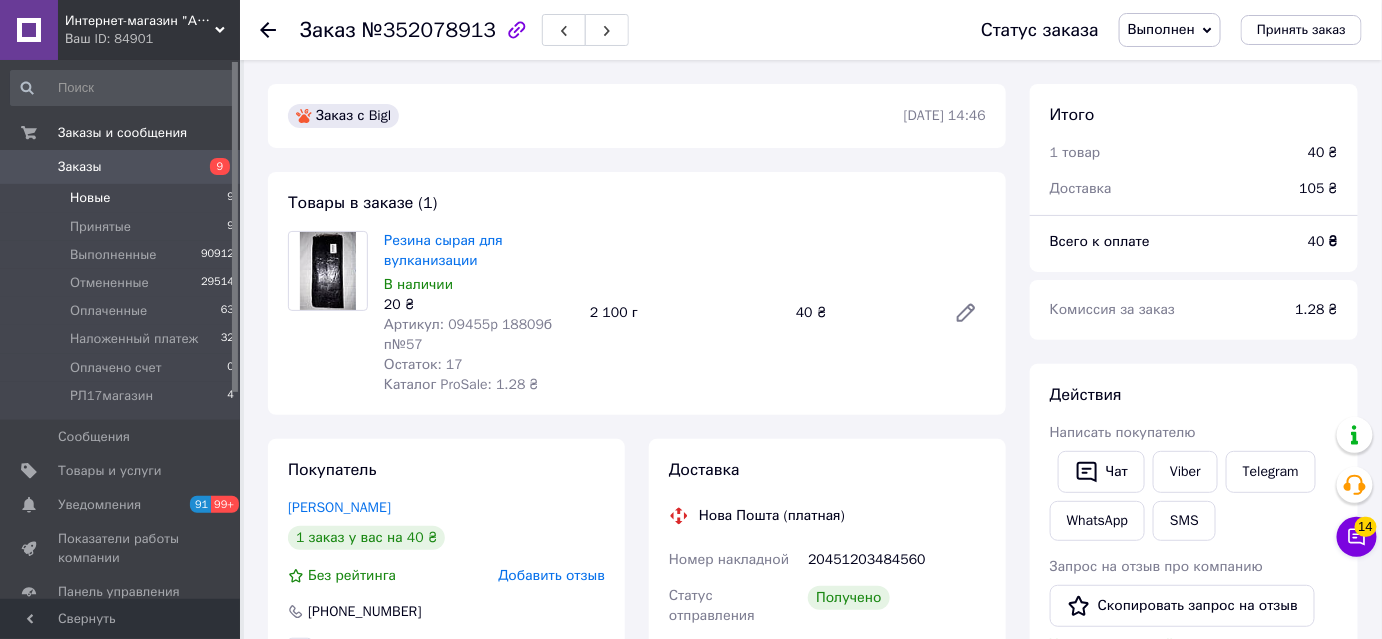 click on "Новые" at bounding box center (90, 198) 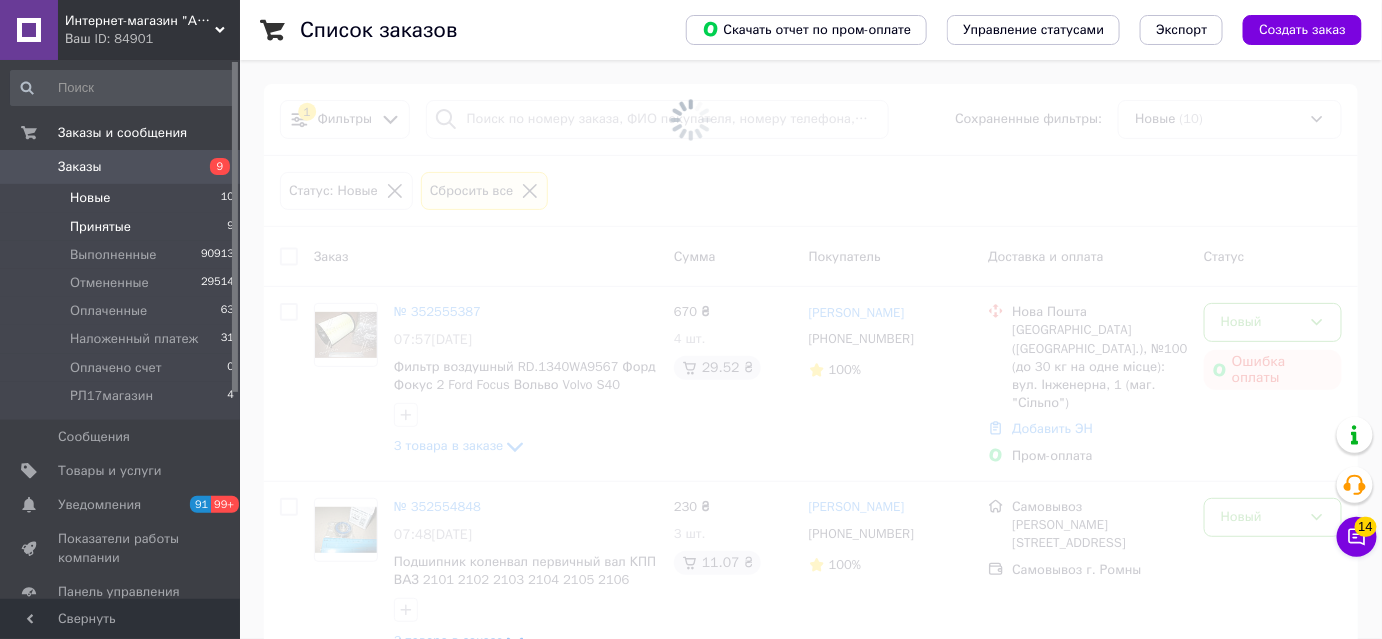 click on "Принятые" at bounding box center [100, 227] 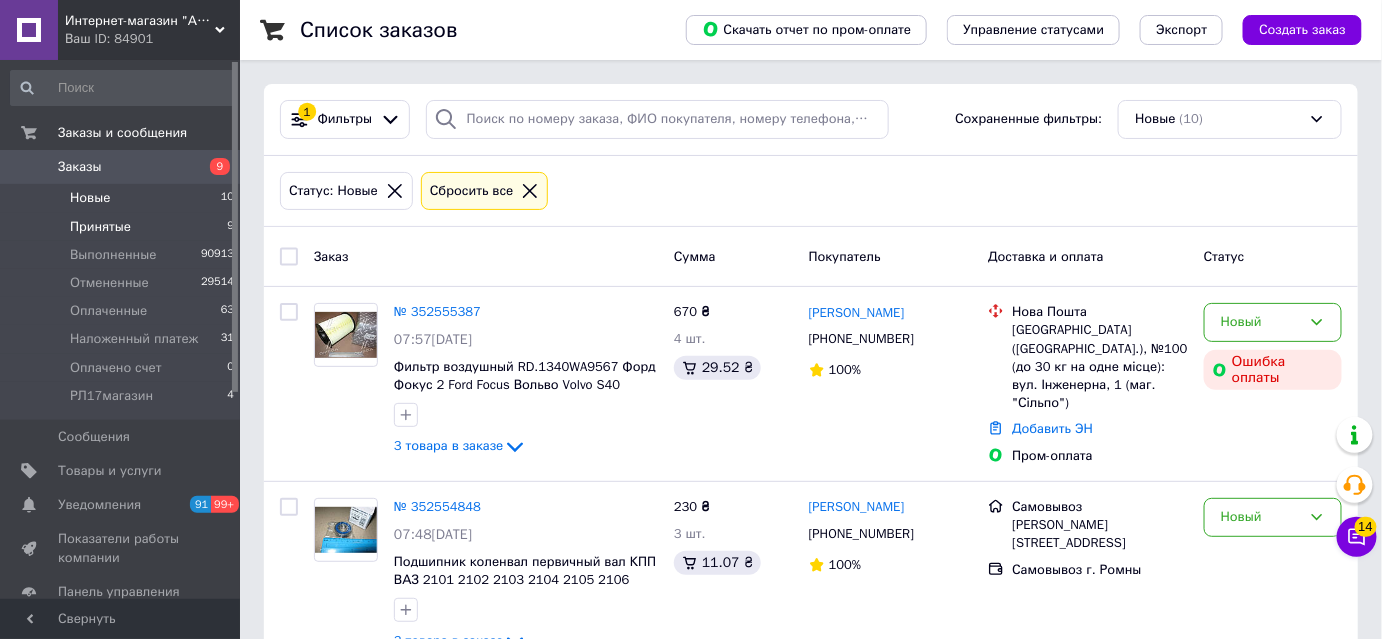 click on "Принятые" at bounding box center (100, 227) 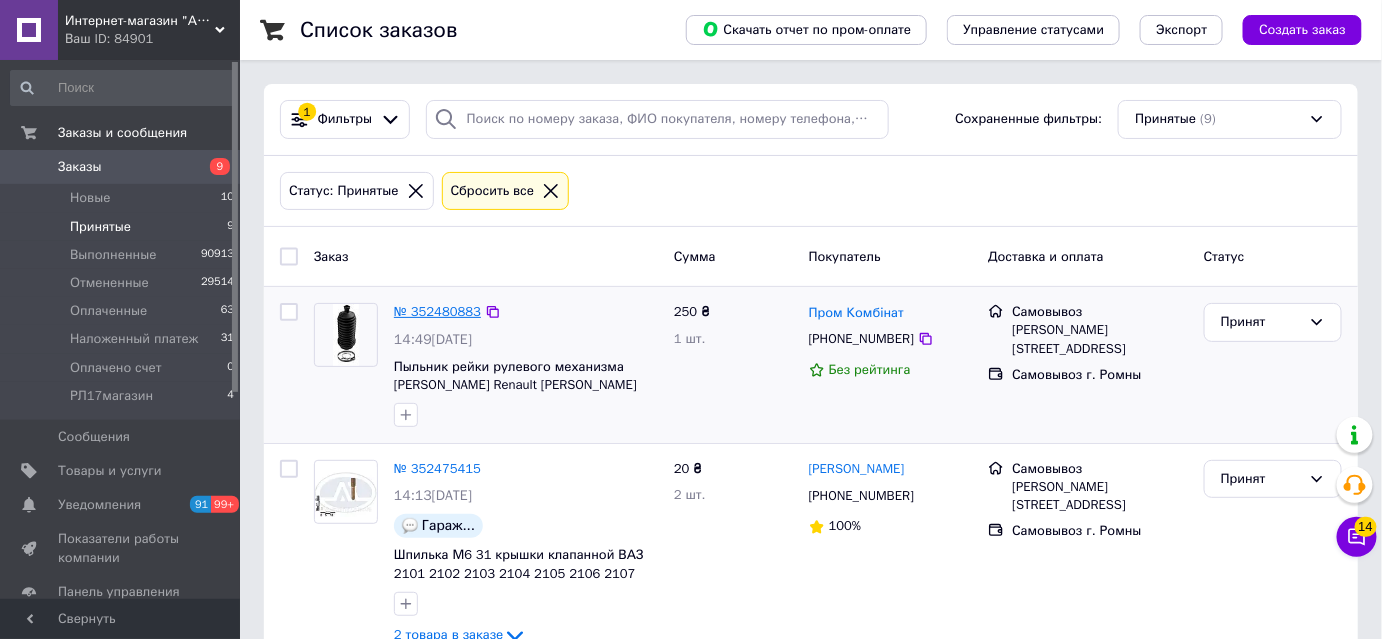 click on "№ 352480883" at bounding box center (437, 311) 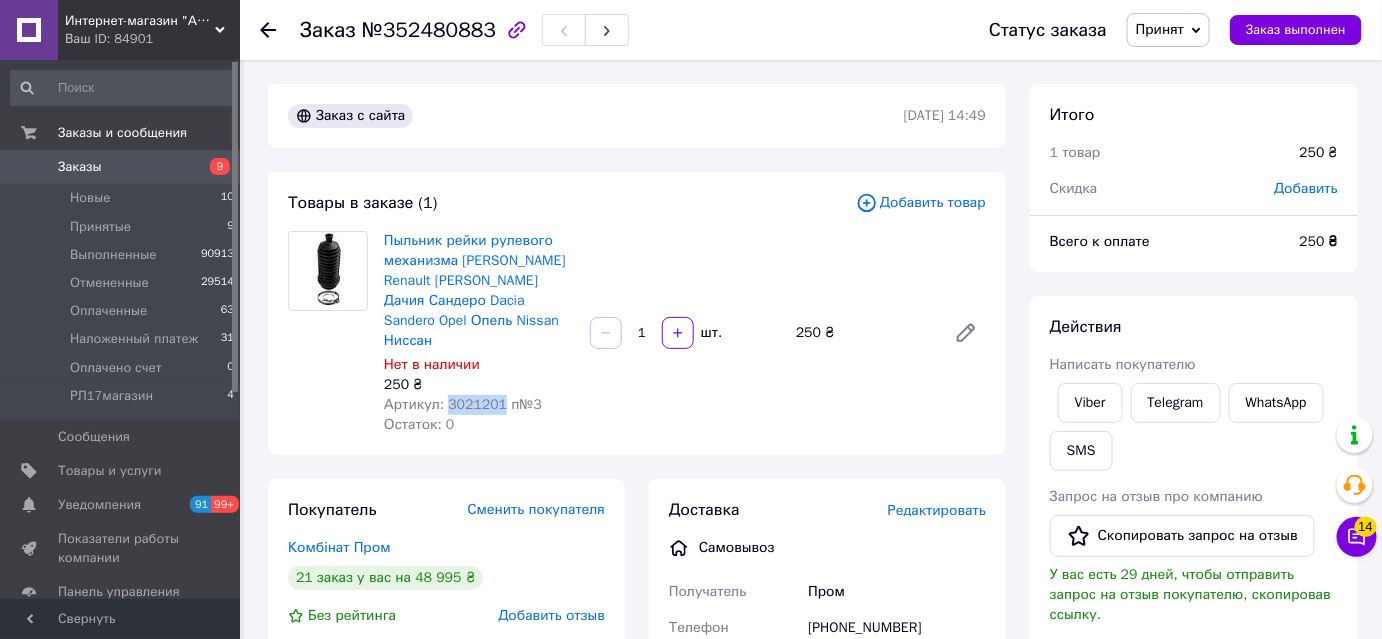 drag, startPoint x: 445, startPoint y: 383, endPoint x: 494, endPoint y: 390, distance: 49.497475 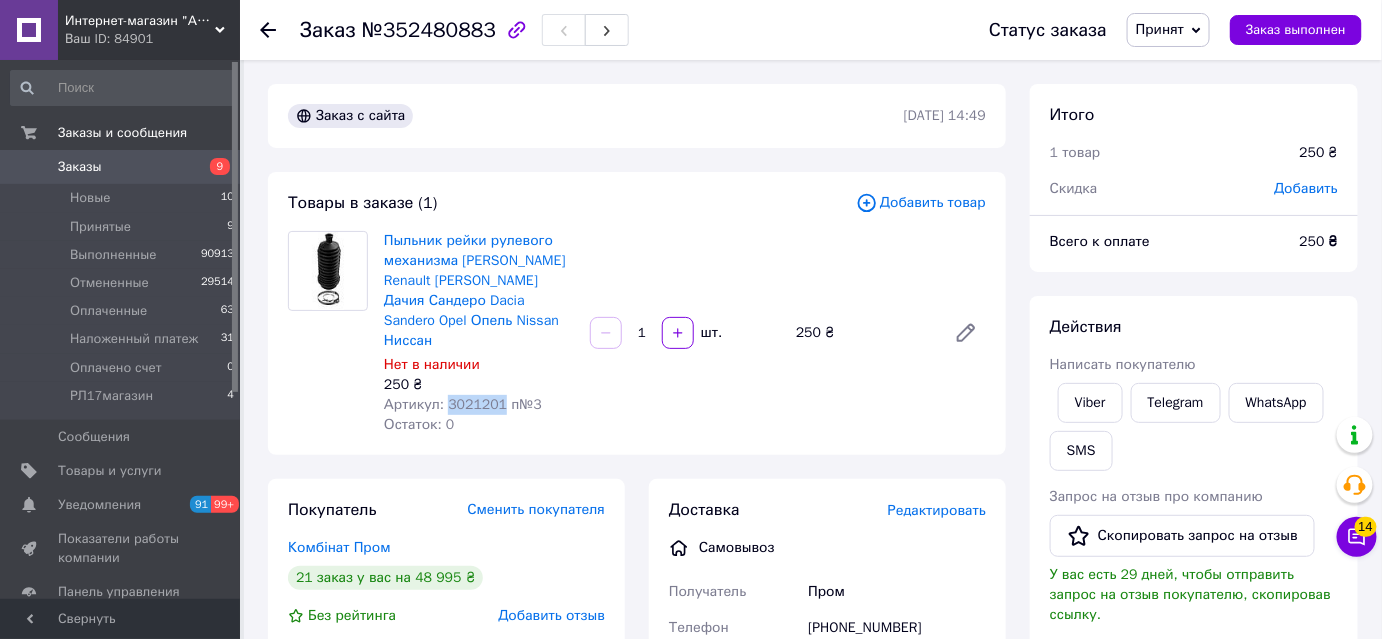 click on "Артикул: 3021201 п№3" at bounding box center (463, 404) 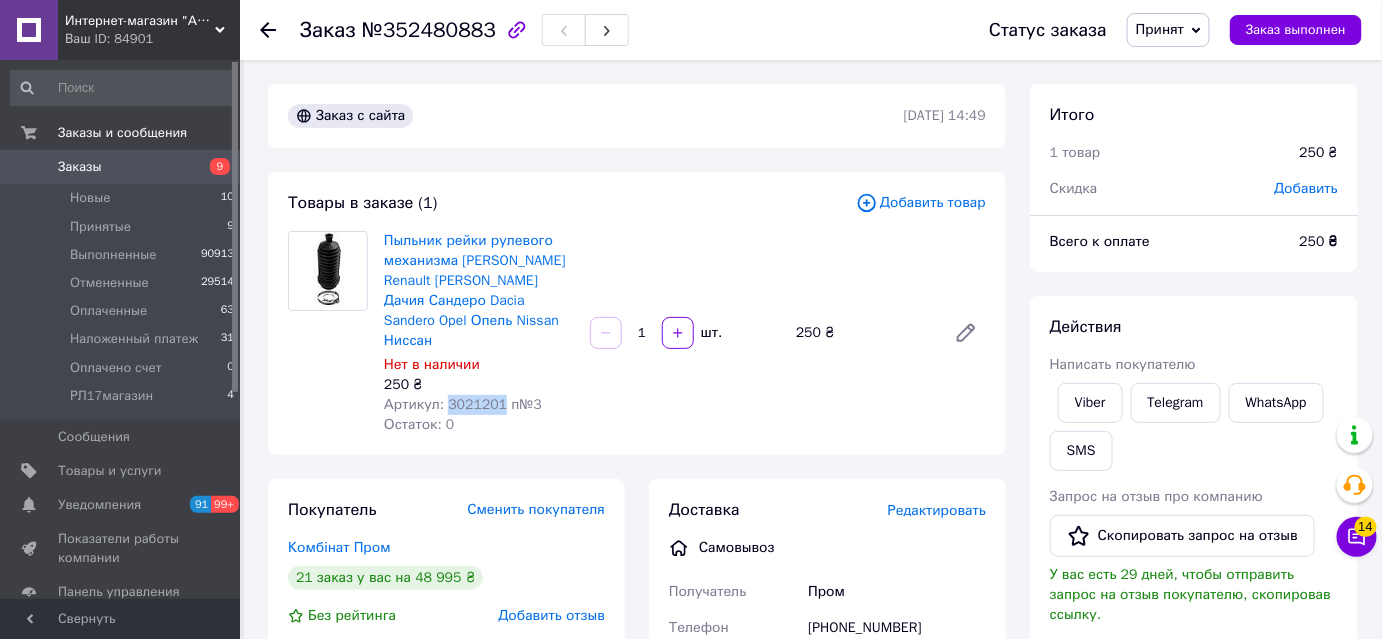 copy on "3021201" 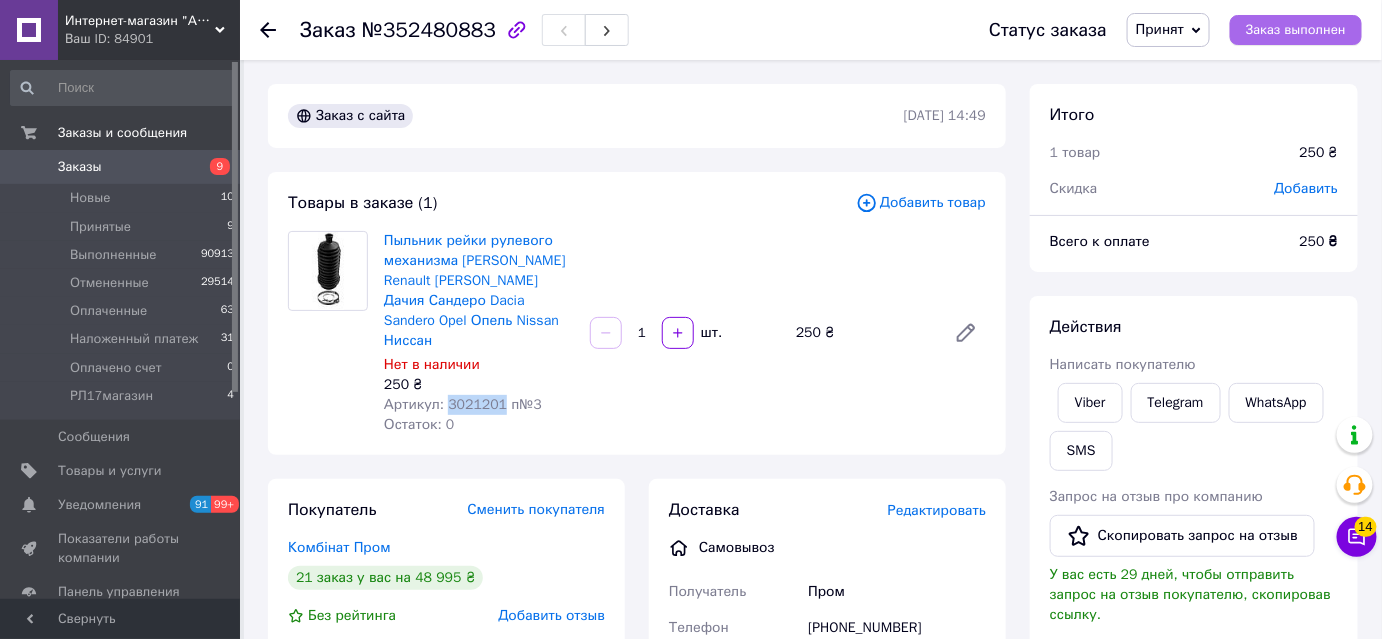 click on "Заказ выполнен" at bounding box center [1296, 30] 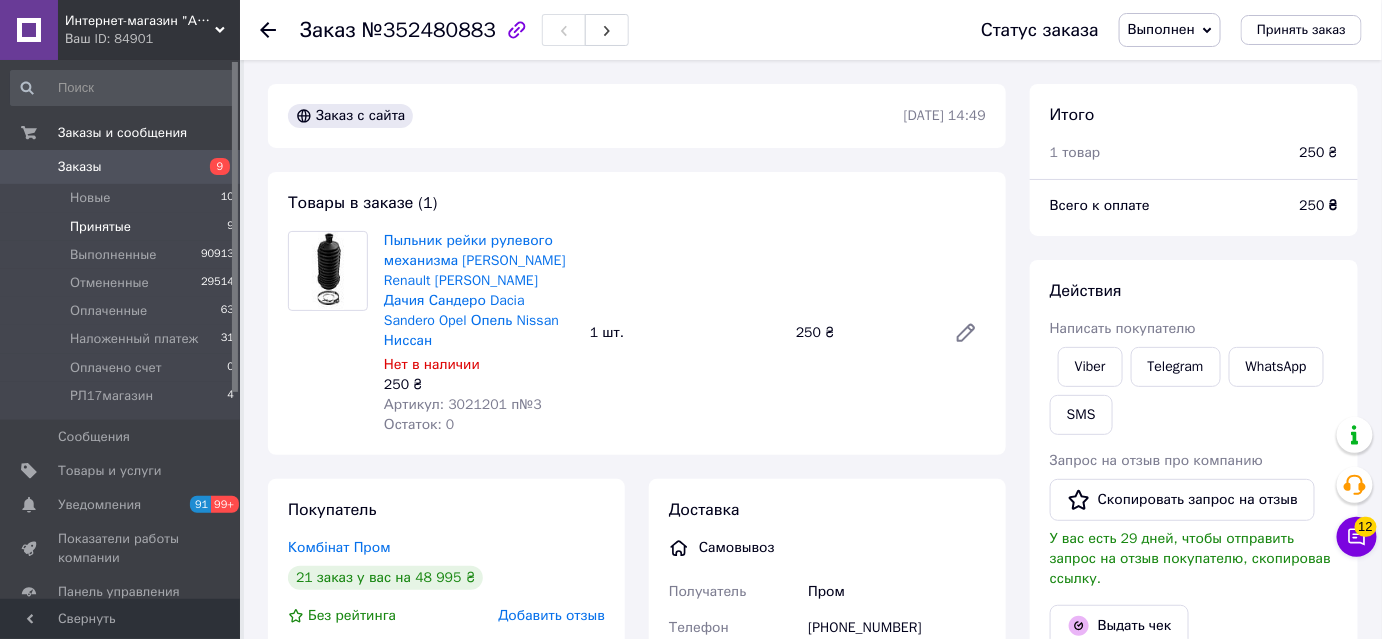 click on "Принятые 9" at bounding box center (123, 227) 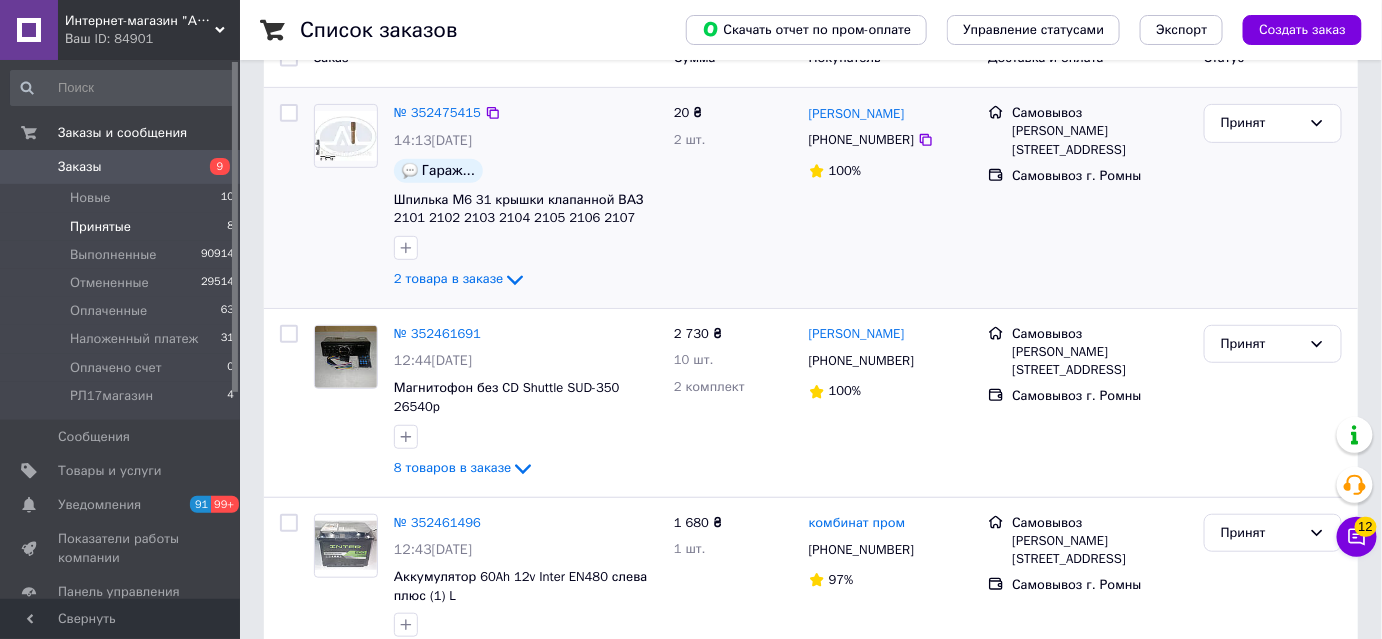 scroll, scrollTop: 272, scrollLeft: 0, axis: vertical 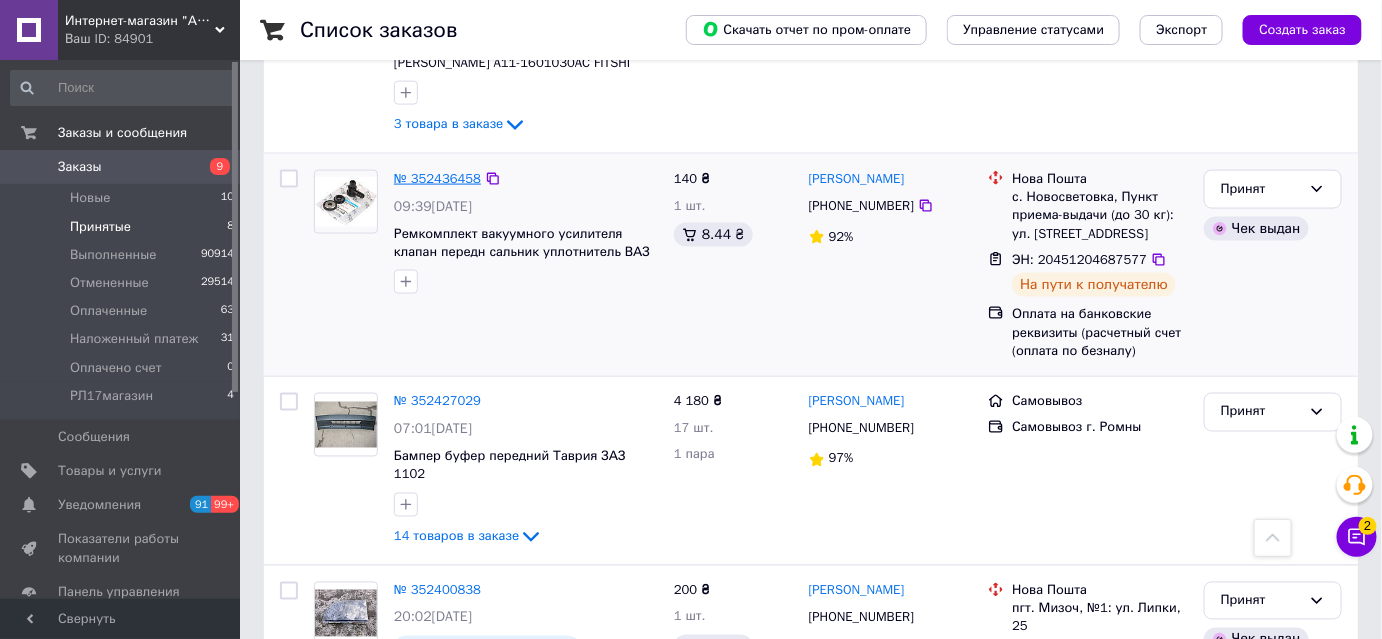 click on "№ 352436458" at bounding box center [437, 178] 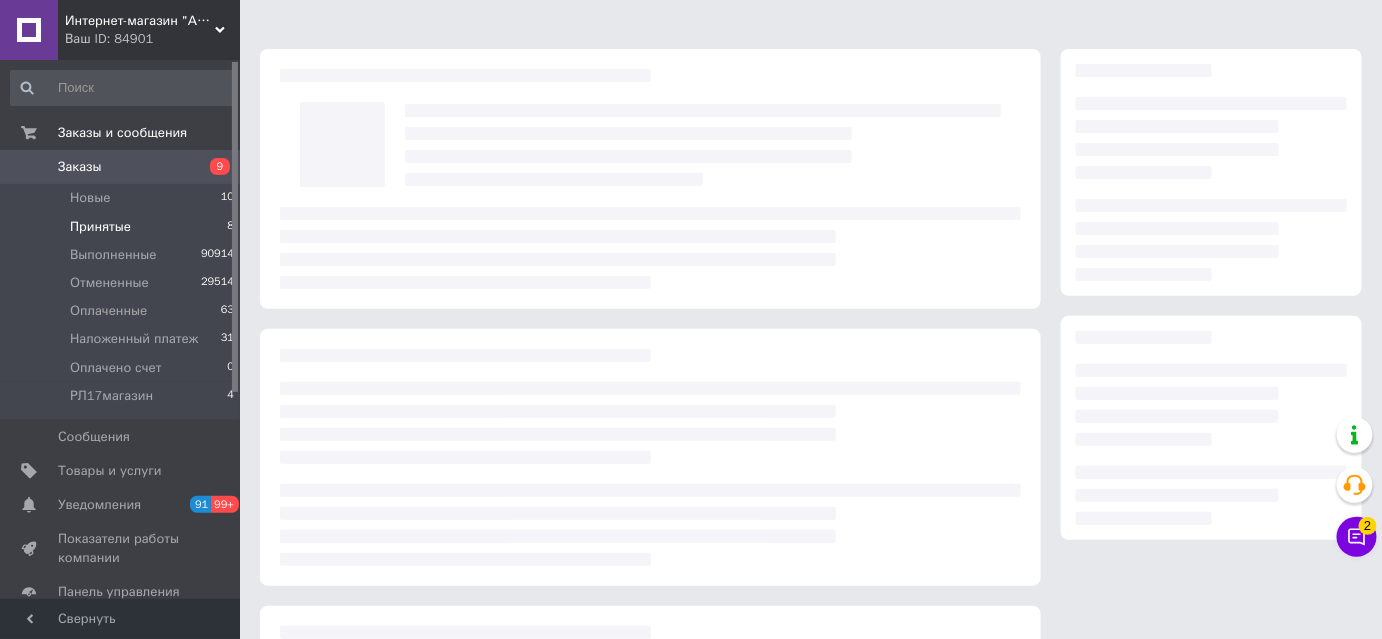 scroll, scrollTop: 2, scrollLeft: 0, axis: vertical 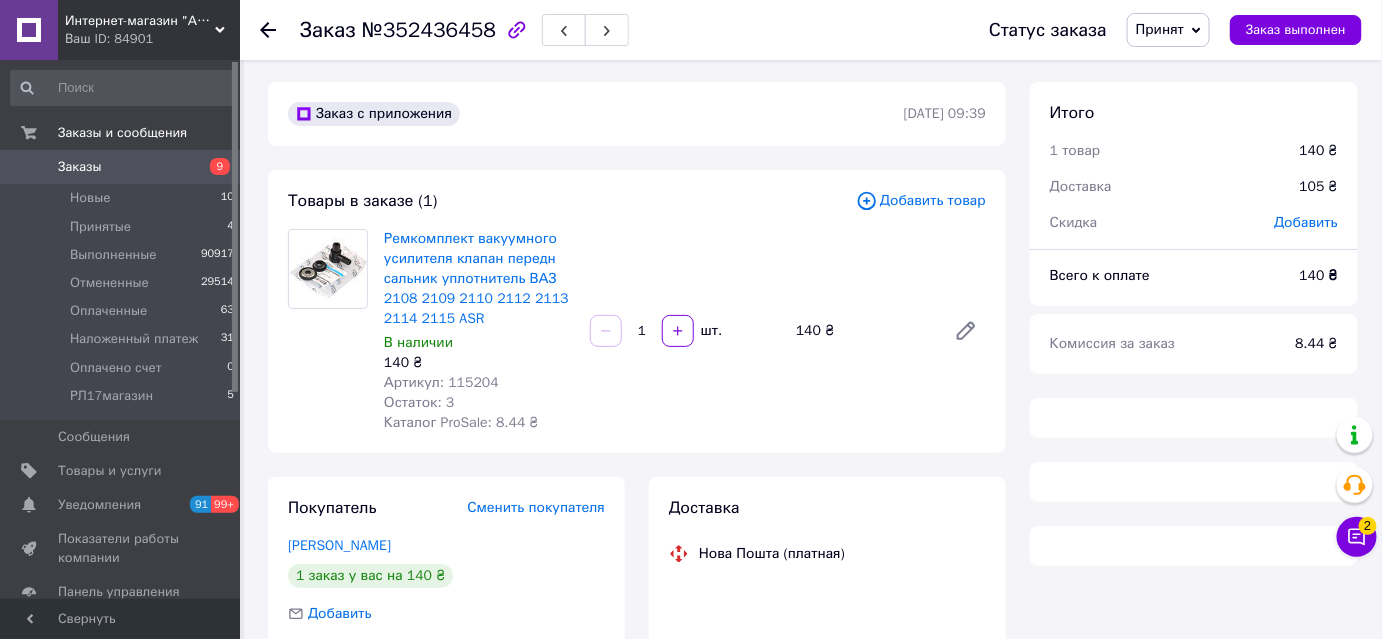 click on "Принят" at bounding box center [1160, 29] 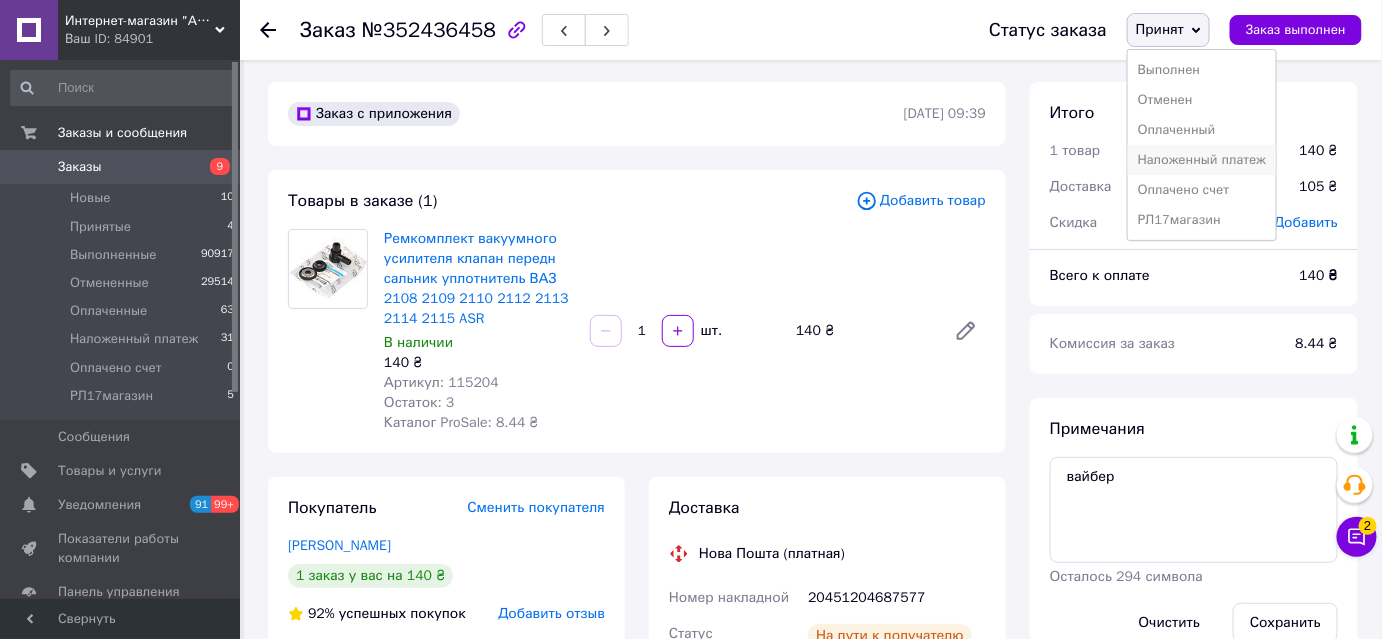 scroll, scrollTop: 128, scrollLeft: 0, axis: vertical 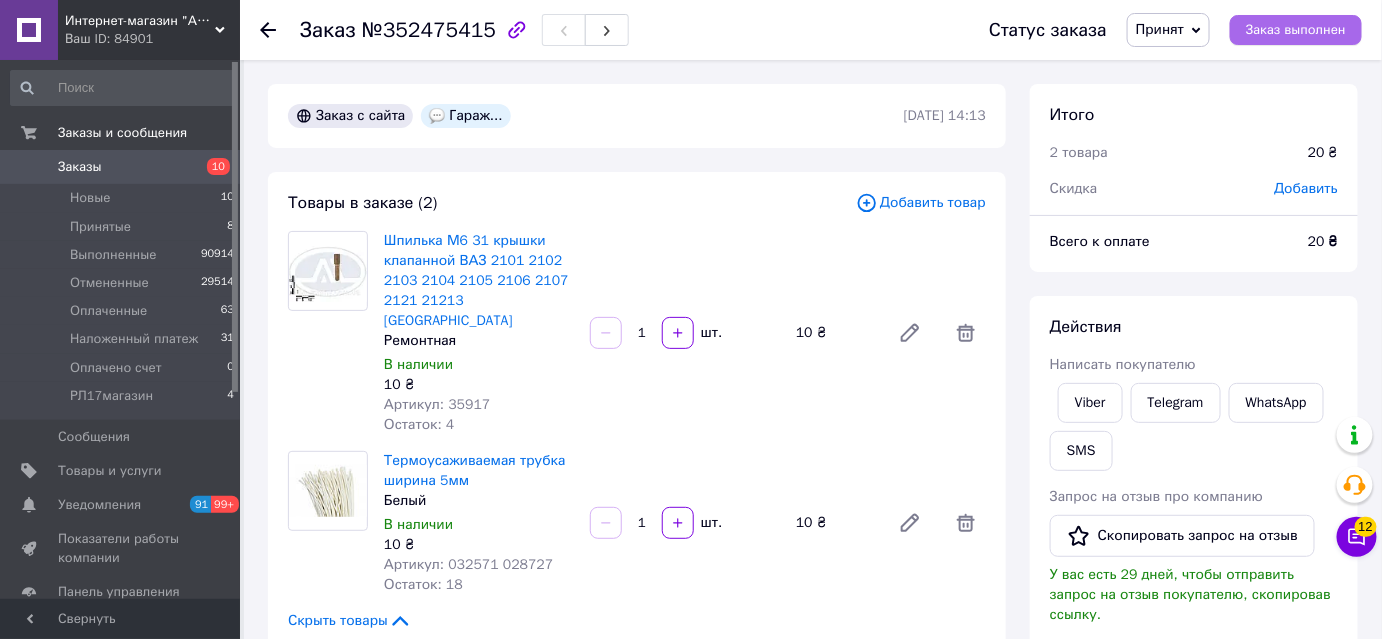 click on "Заказ выполнен" at bounding box center (1296, 30) 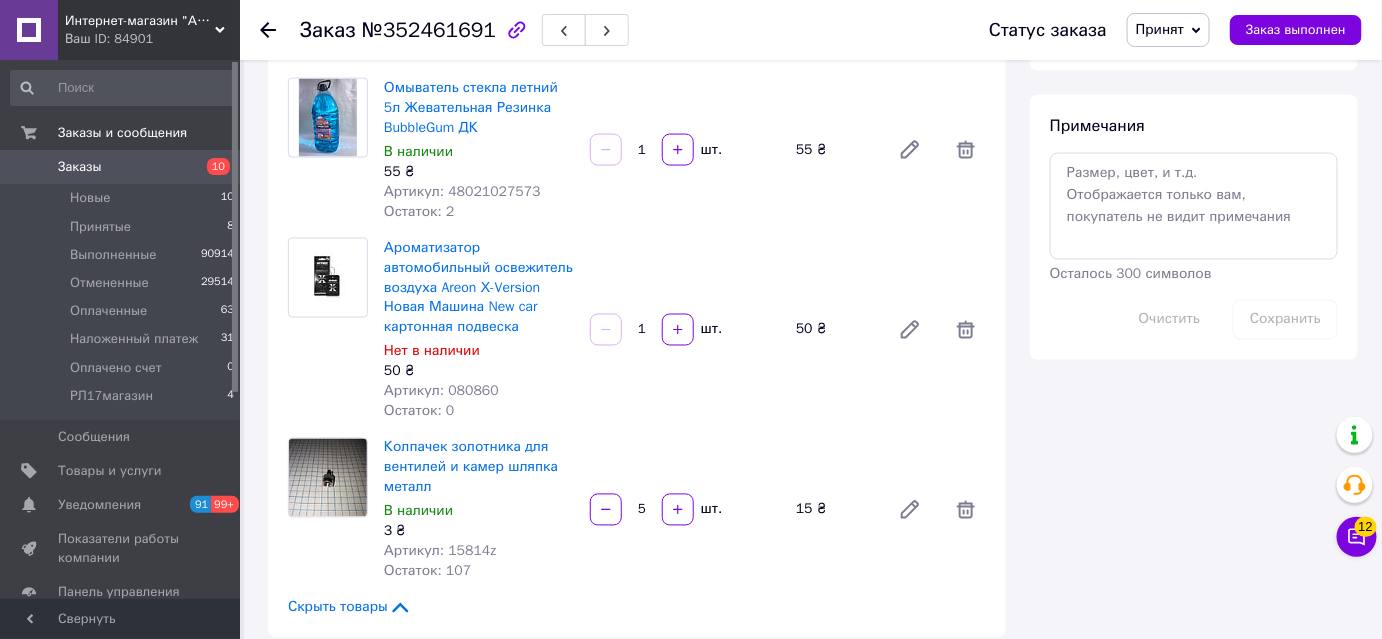scroll, scrollTop: 1181, scrollLeft: 0, axis: vertical 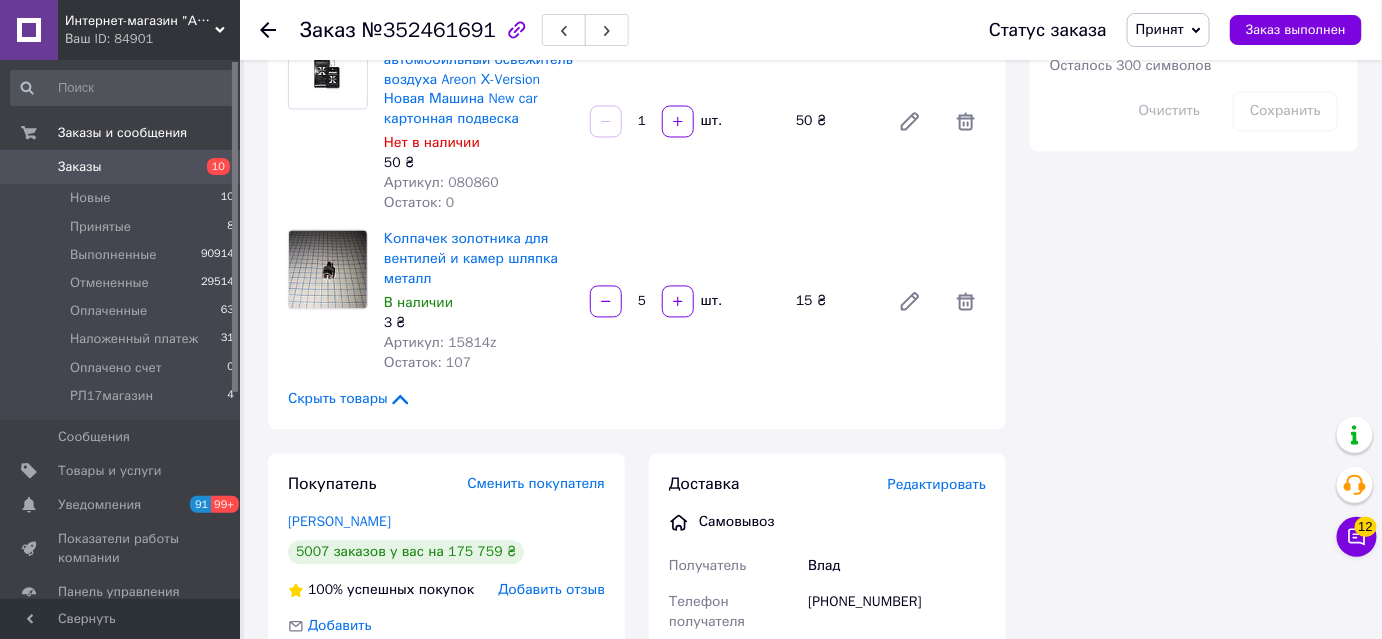 click on "Принят" at bounding box center (1160, 29) 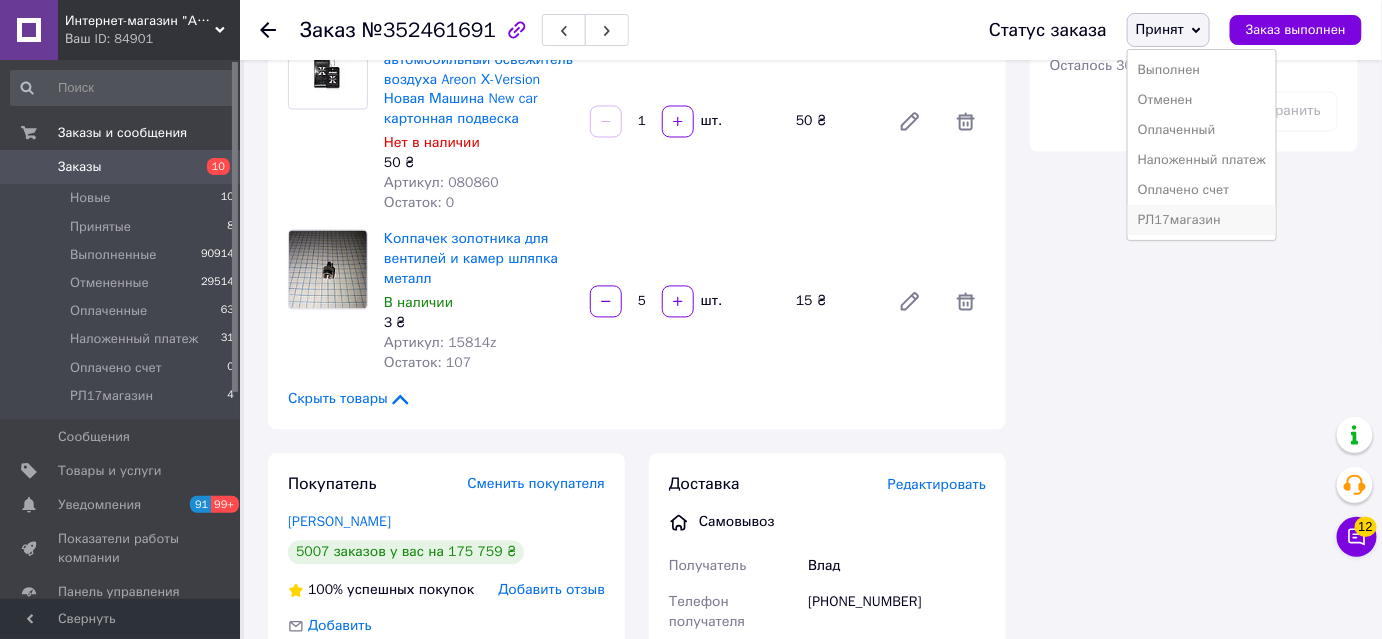 click on "РЛ17магазин" at bounding box center (1202, 220) 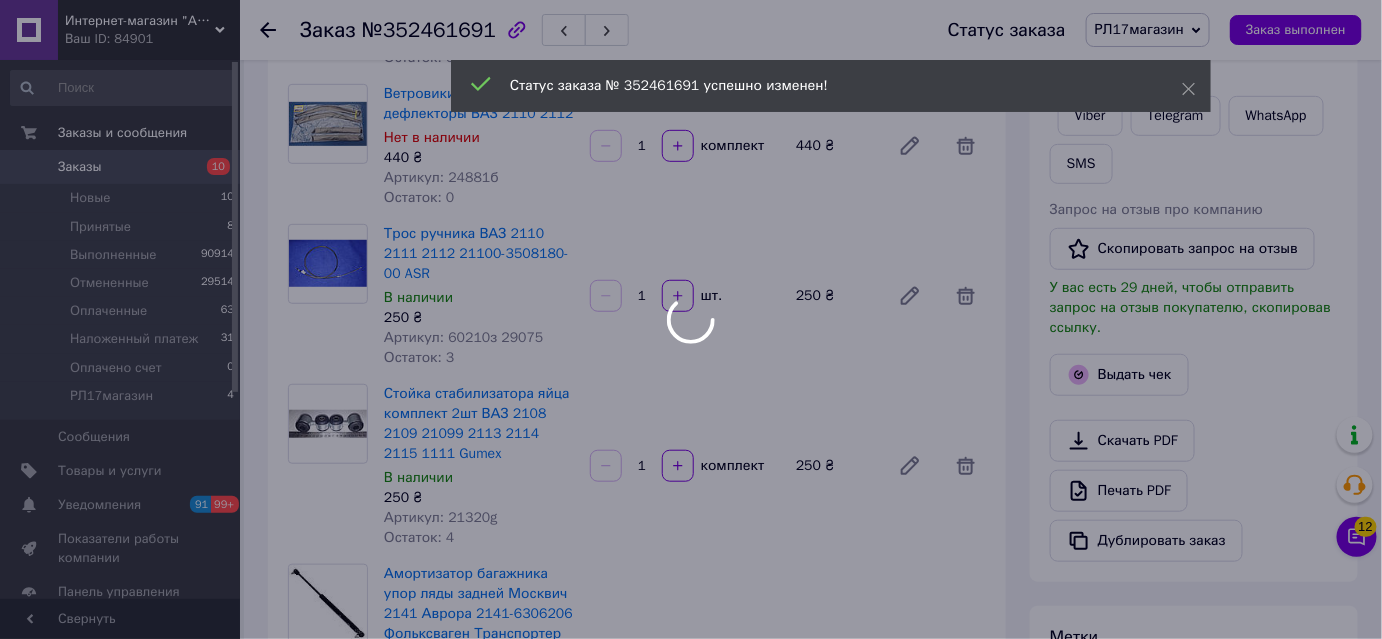 scroll, scrollTop: 0, scrollLeft: 0, axis: both 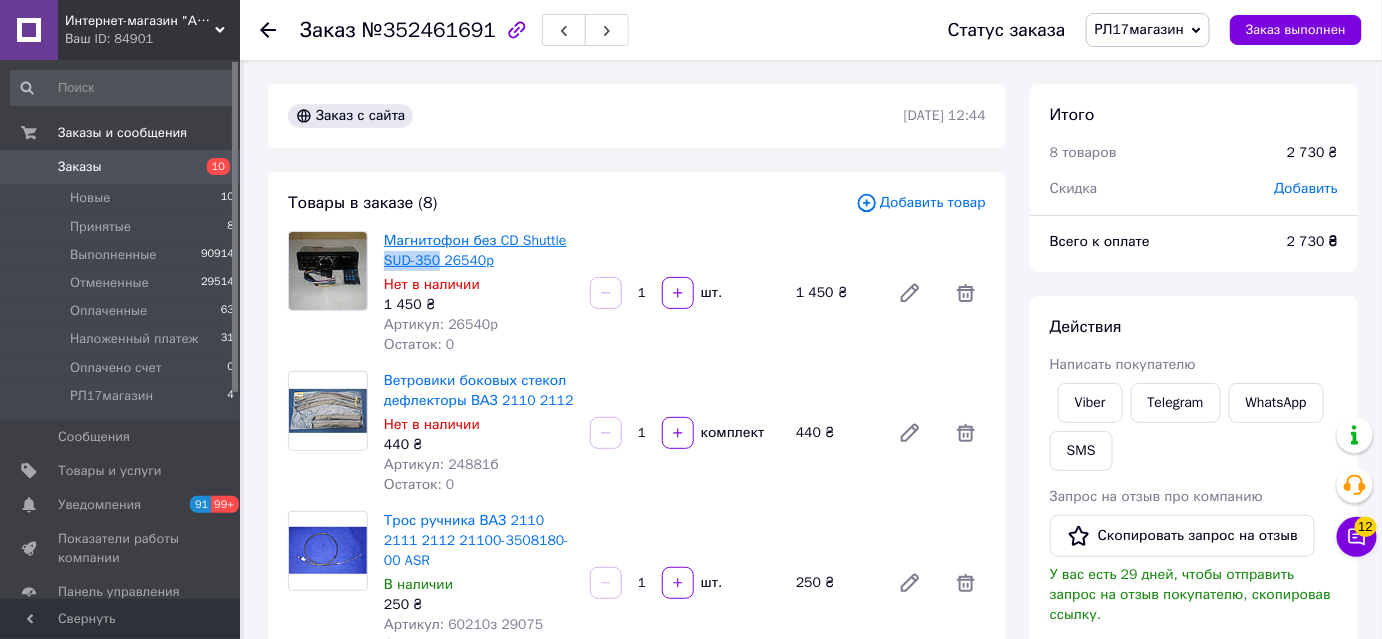 drag, startPoint x: 377, startPoint y: 257, endPoint x: 435, endPoint y: 260, distance: 58.077534 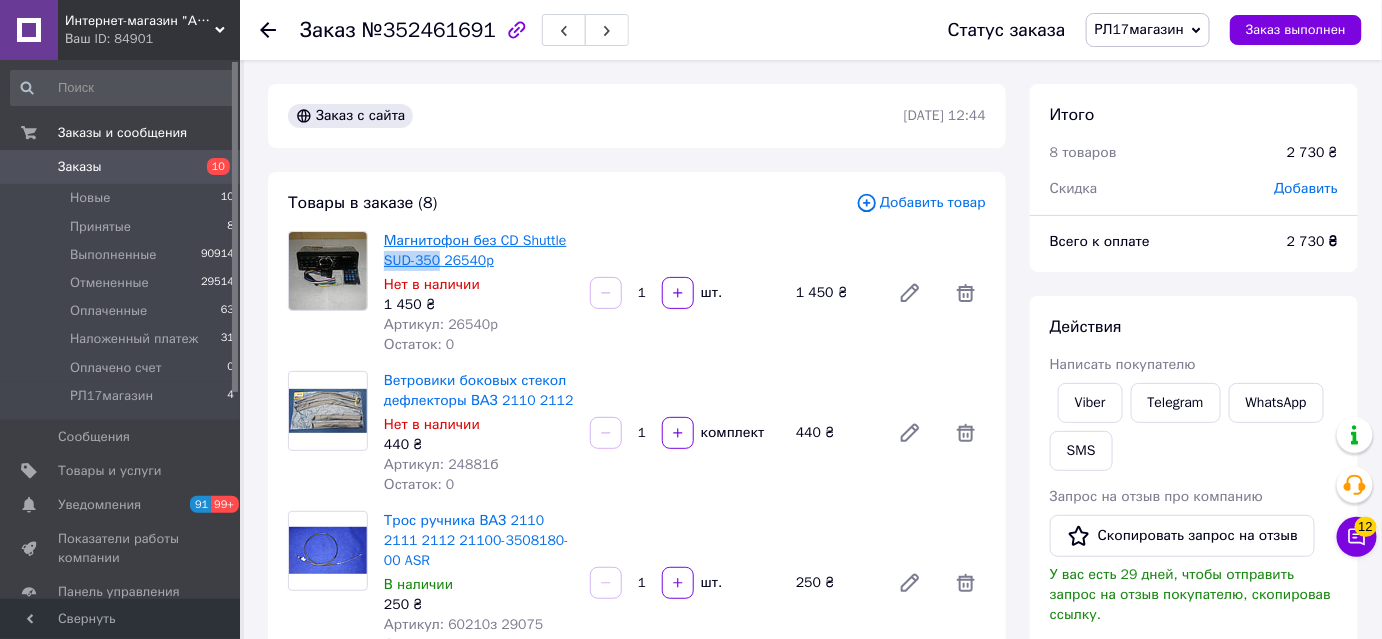 click on "Магнитофон без CD Shuttle SUD-350 26540p Нет в наличии 1 450 ₴ Артикул: 26540p Остаток: 0" at bounding box center [479, 293] 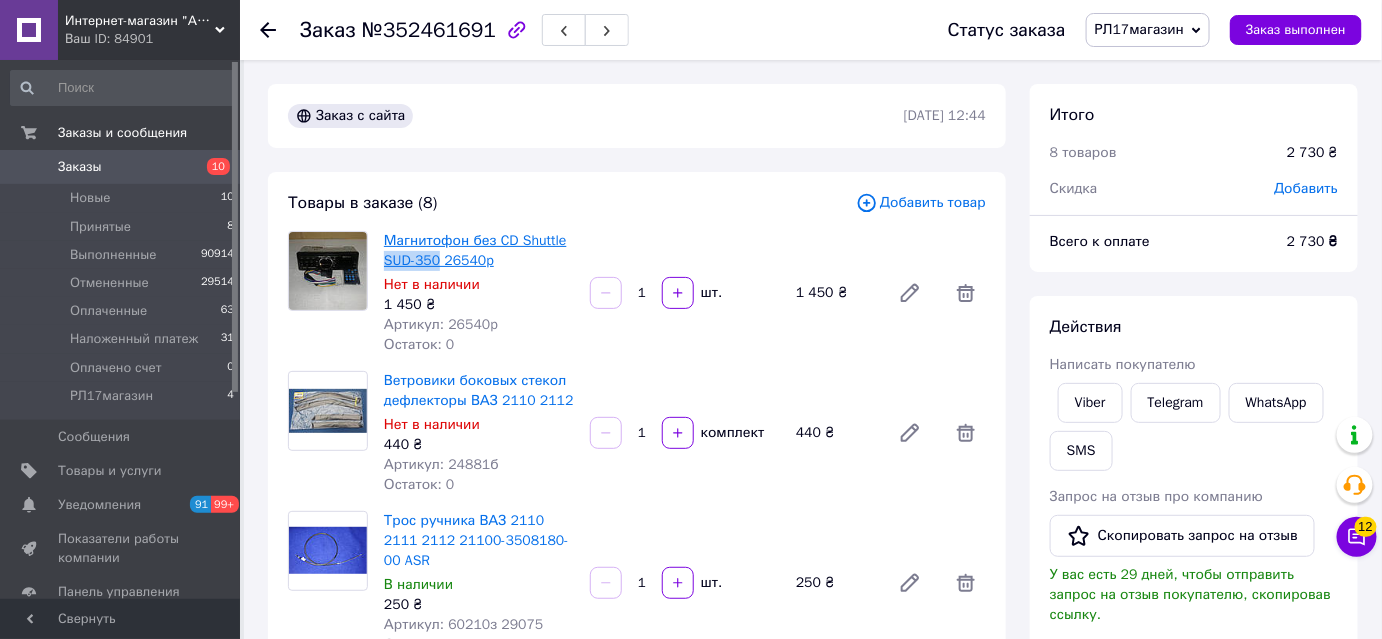 copy on "SUD-350" 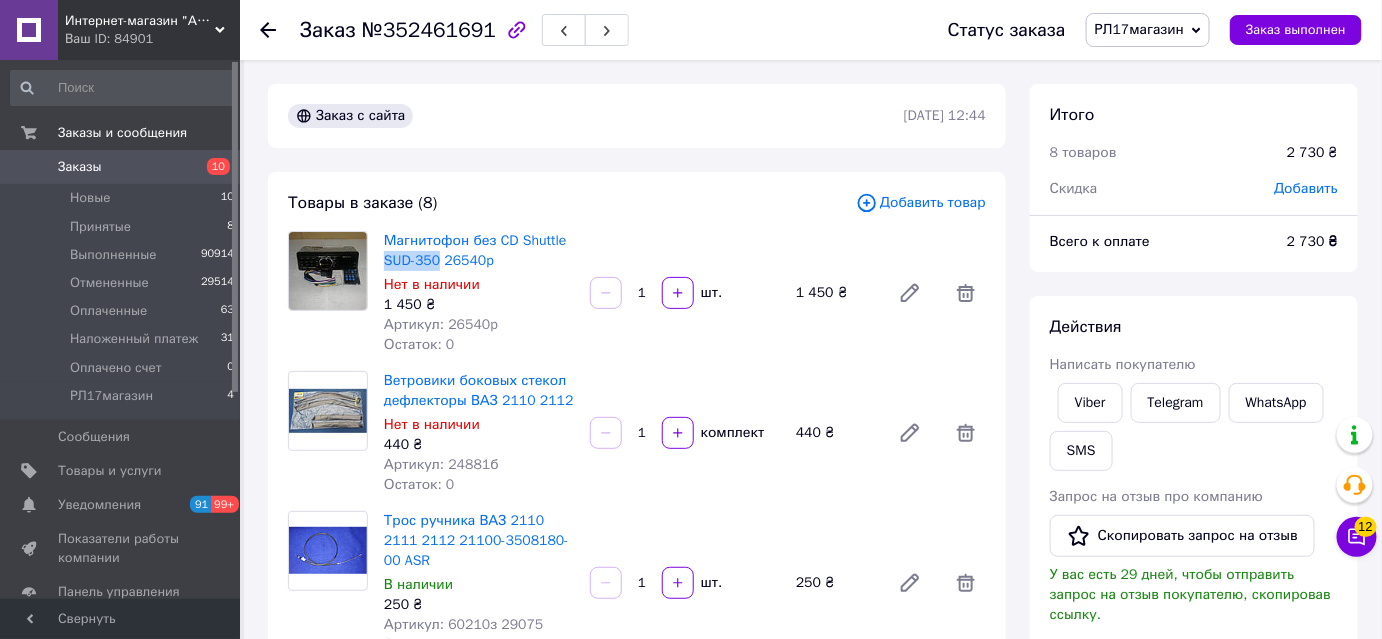 scroll, scrollTop: 90, scrollLeft: 0, axis: vertical 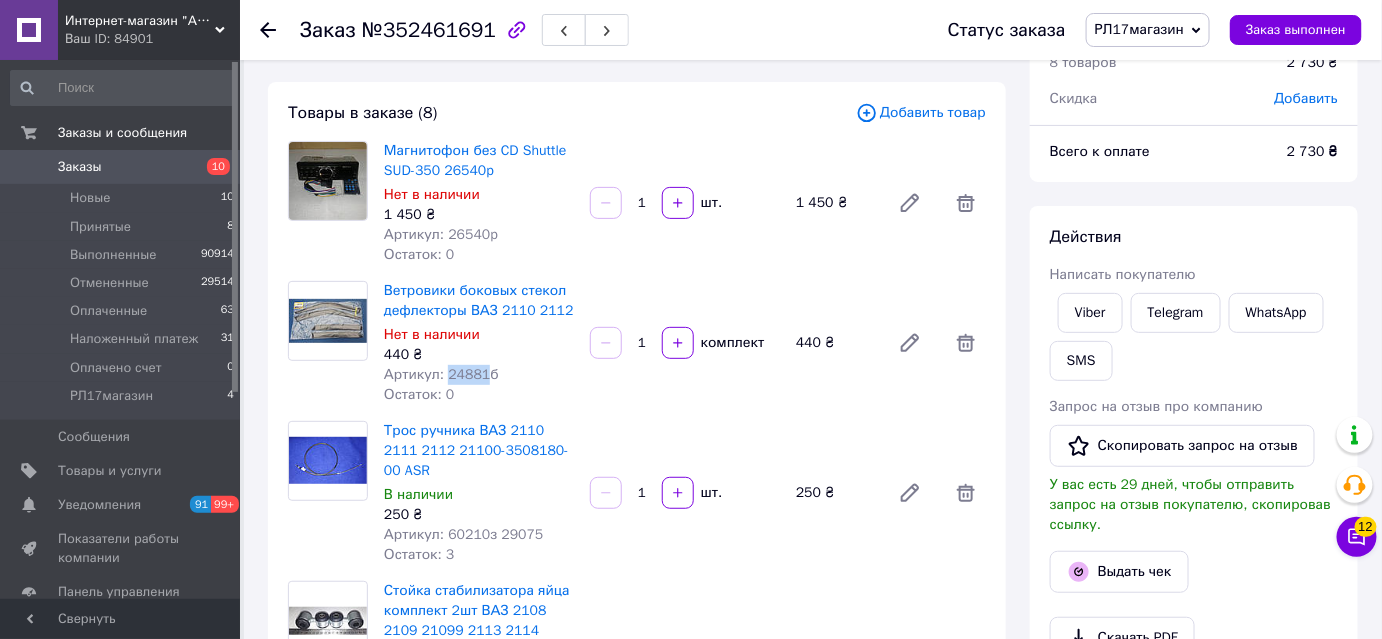 drag, startPoint x: 442, startPoint y: 370, endPoint x: 482, endPoint y: 371, distance: 40.012497 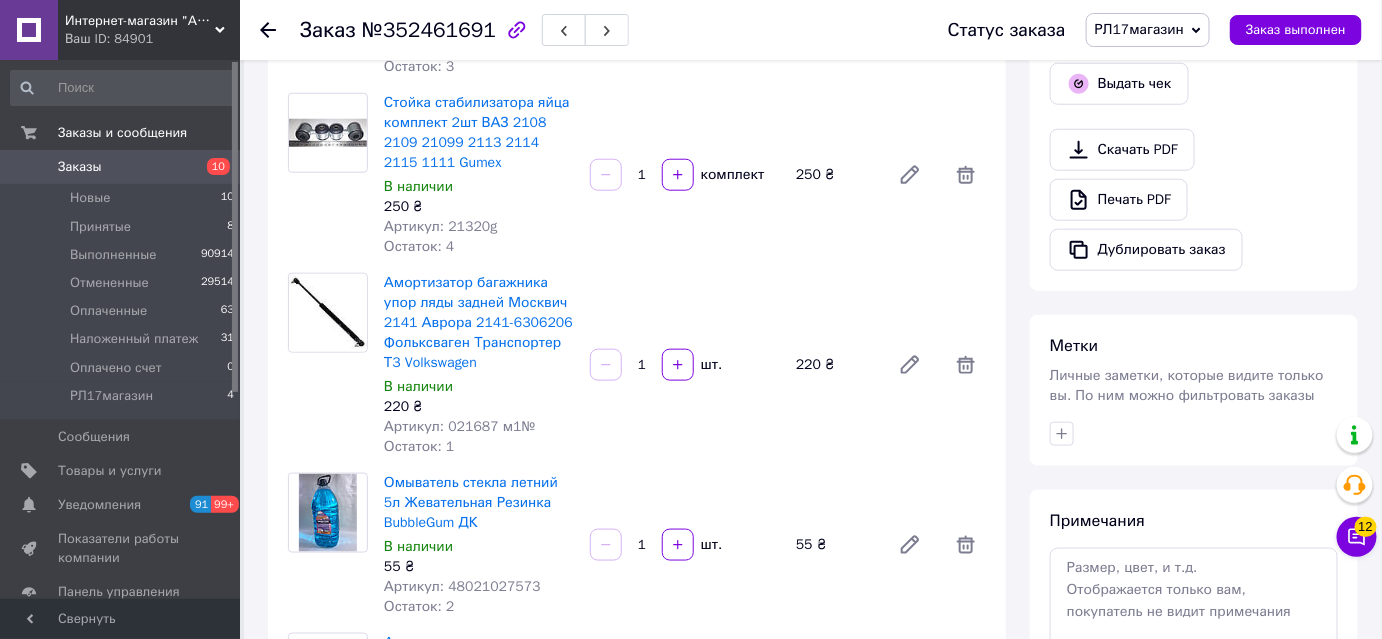 scroll, scrollTop: 636, scrollLeft: 0, axis: vertical 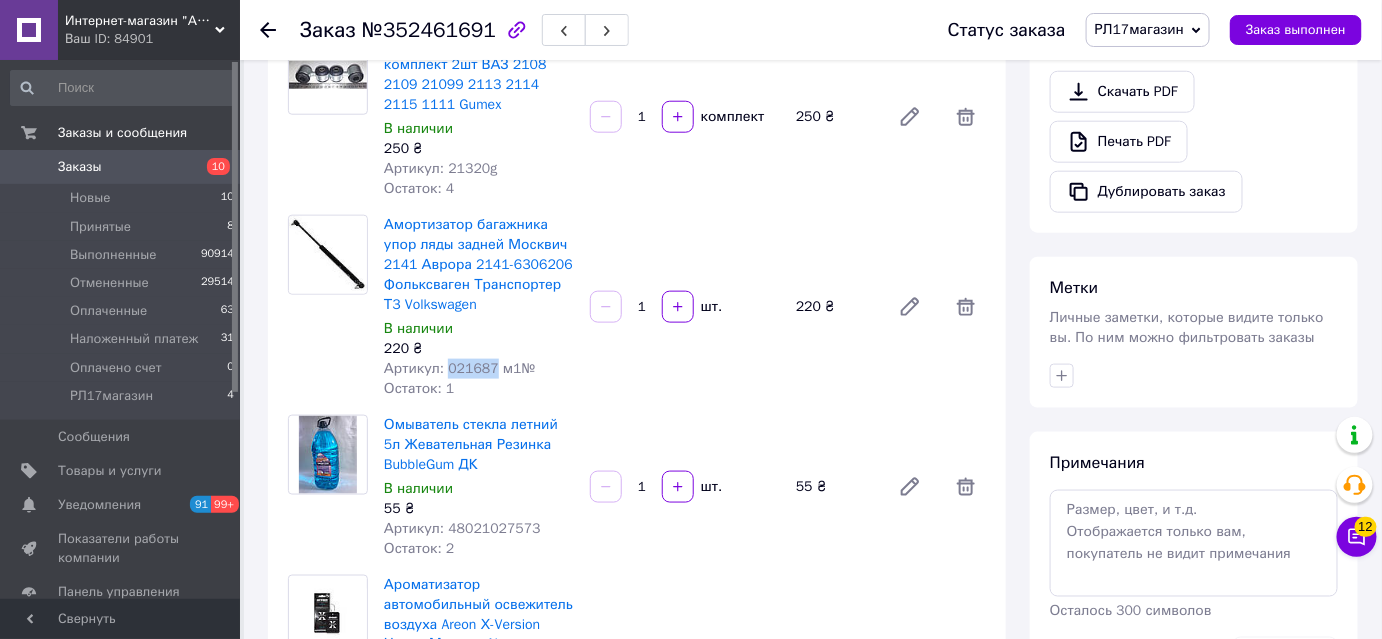 drag, startPoint x: 442, startPoint y: 346, endPoint x: 486, endPoint y: 346, distance: 44 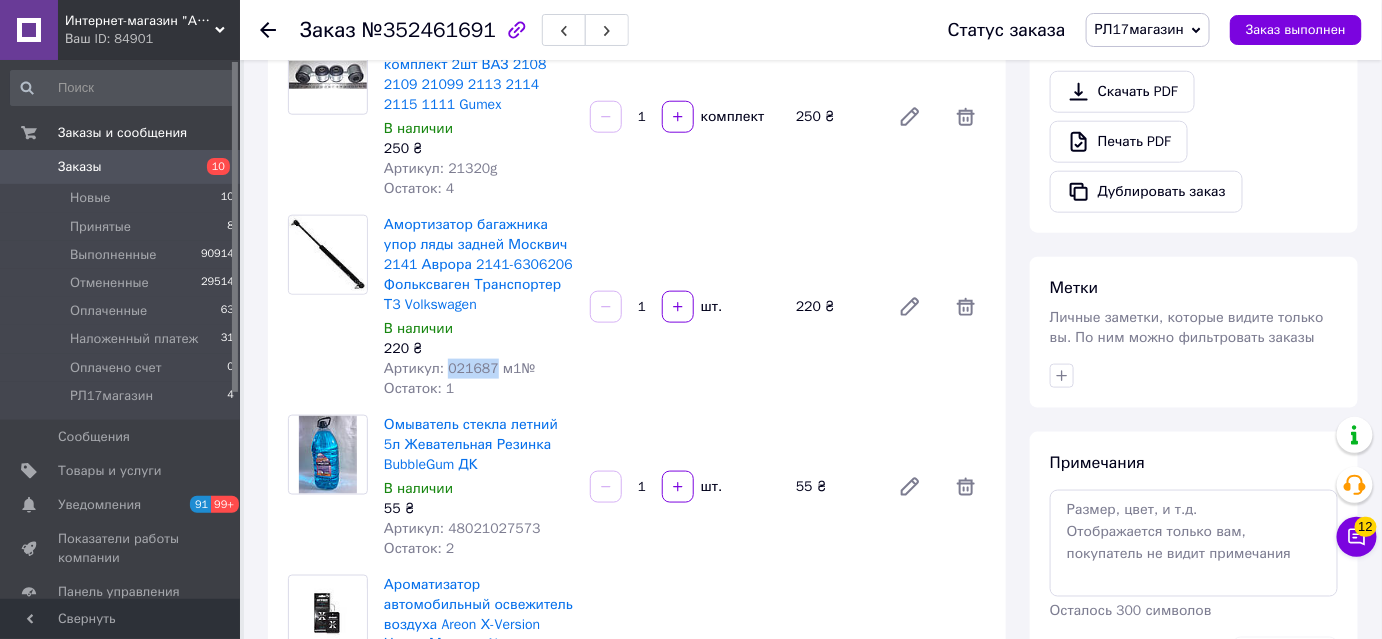 click on "Артикул: 021687 м1№" at bounding box center (460, 368) 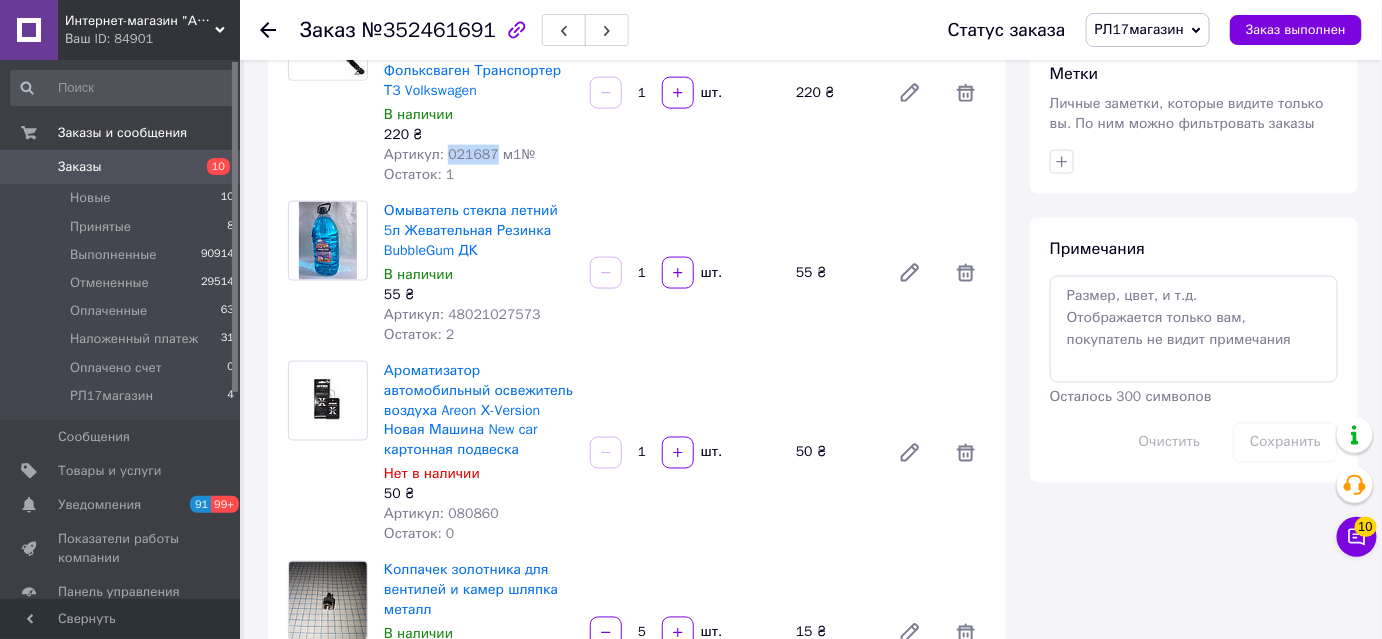 scroll, scrollTop: 1000, scrollLeft: 0, axis: vertical 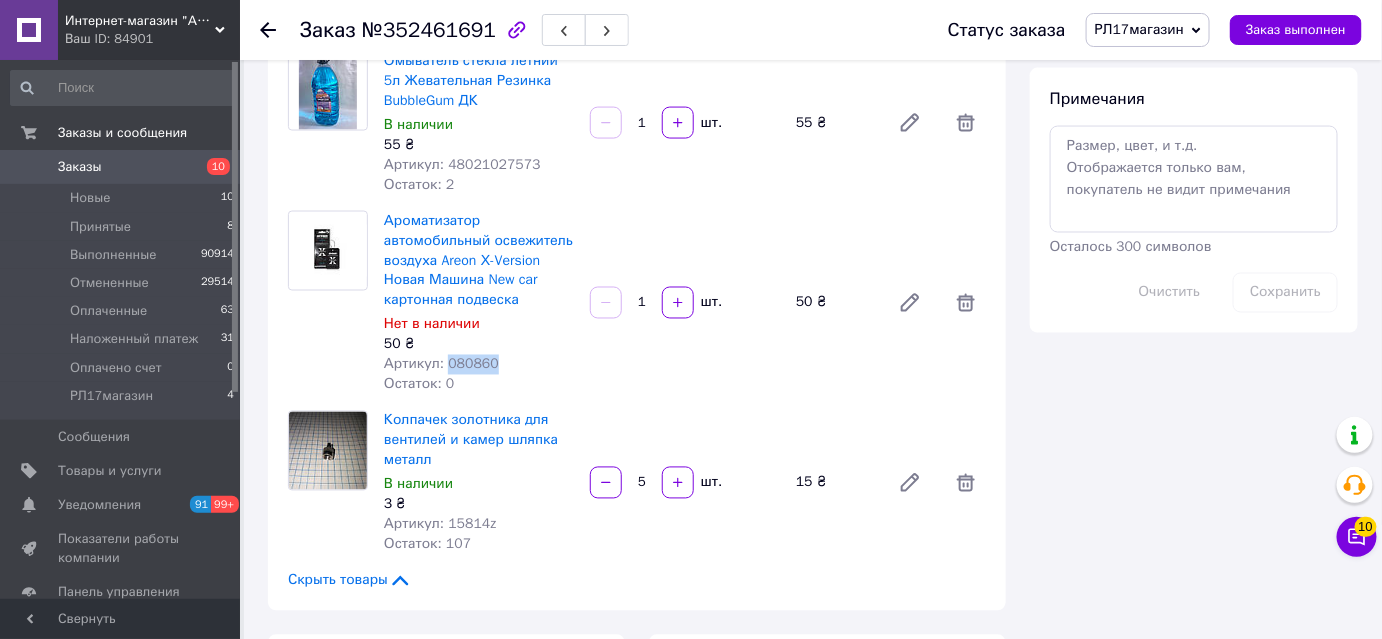 drag, startPoint x: 445, startPoint y: 338, endPoint x: 501, endPoint y: 340, distance: 56.0357 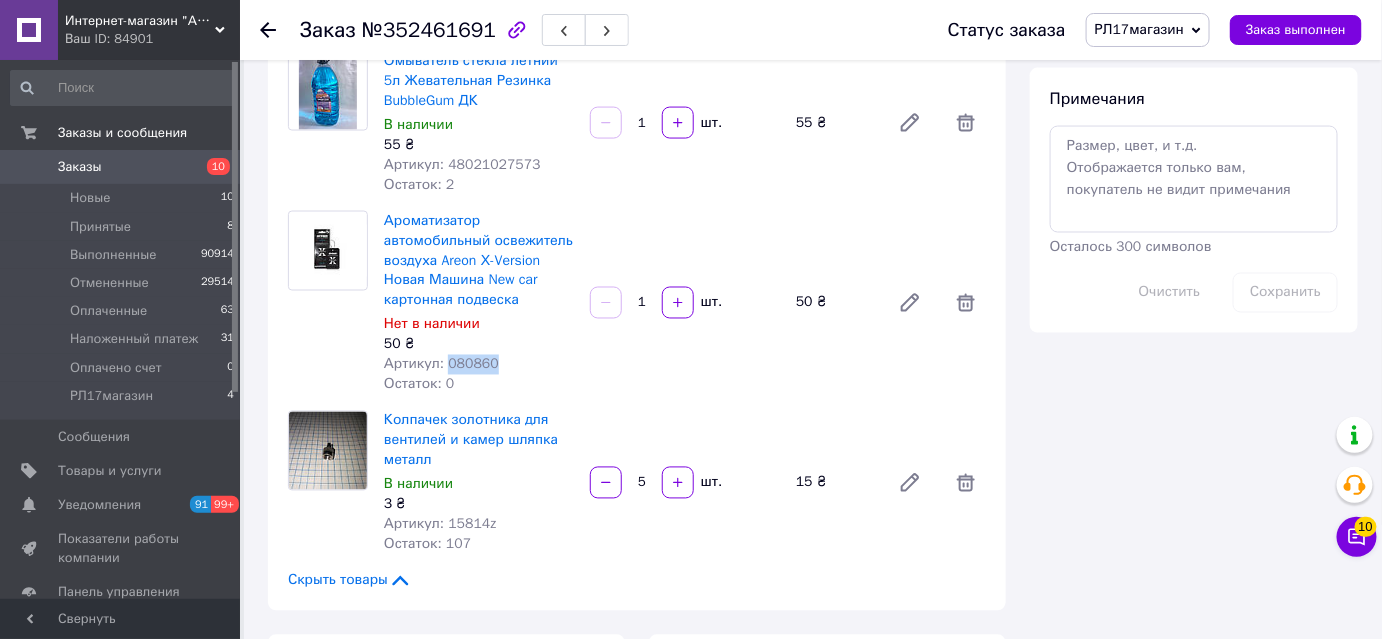 click on "Артикул: 080860" at bounding box center [479, 365] 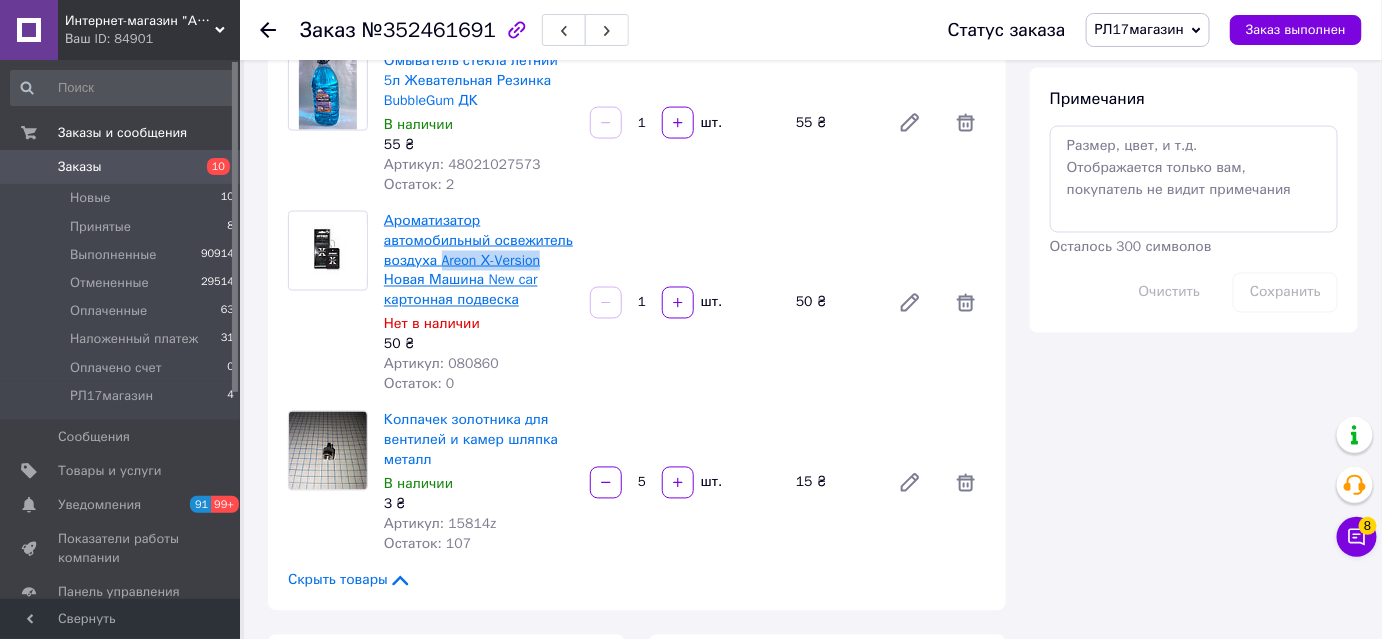 drag, startPoint x: 528, startPoint y: 240, endPoint x: 439, endPoint y: 243, distance: 89.050545 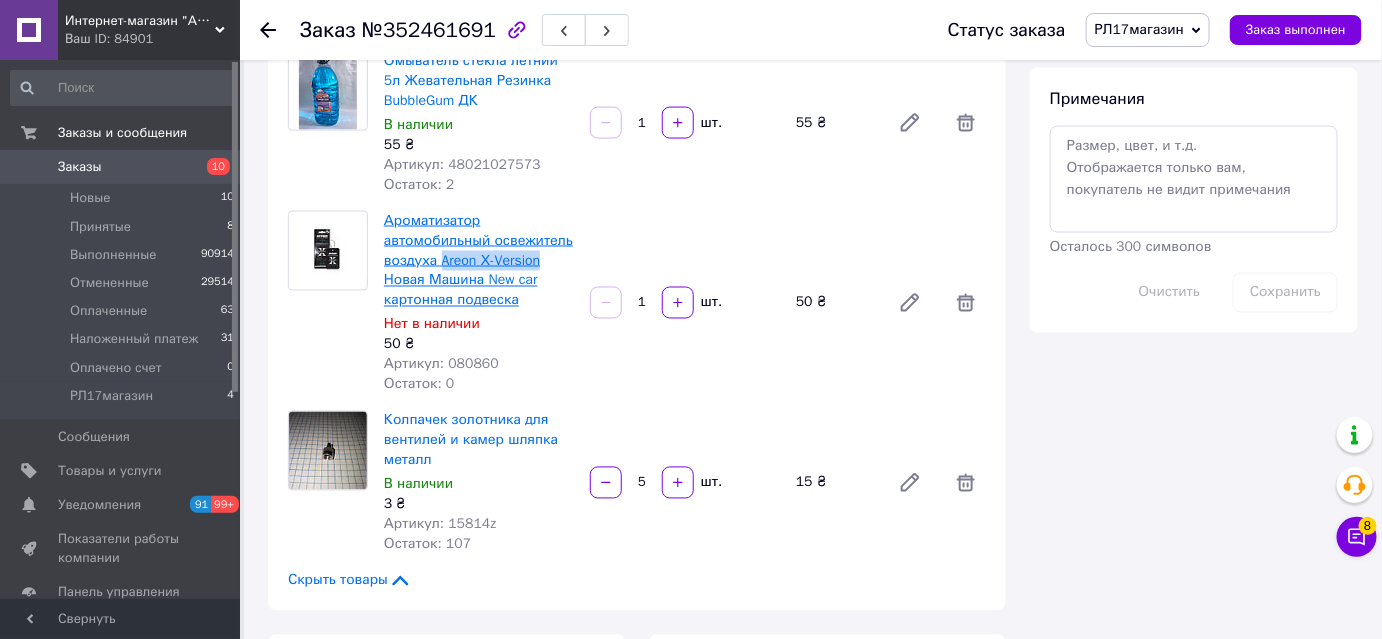 click on "Ароматизатор автомобильный освежитель воздуха Areon Х-Version Новая Машина New car картонная подвеска" at bounding box center [479, 261] 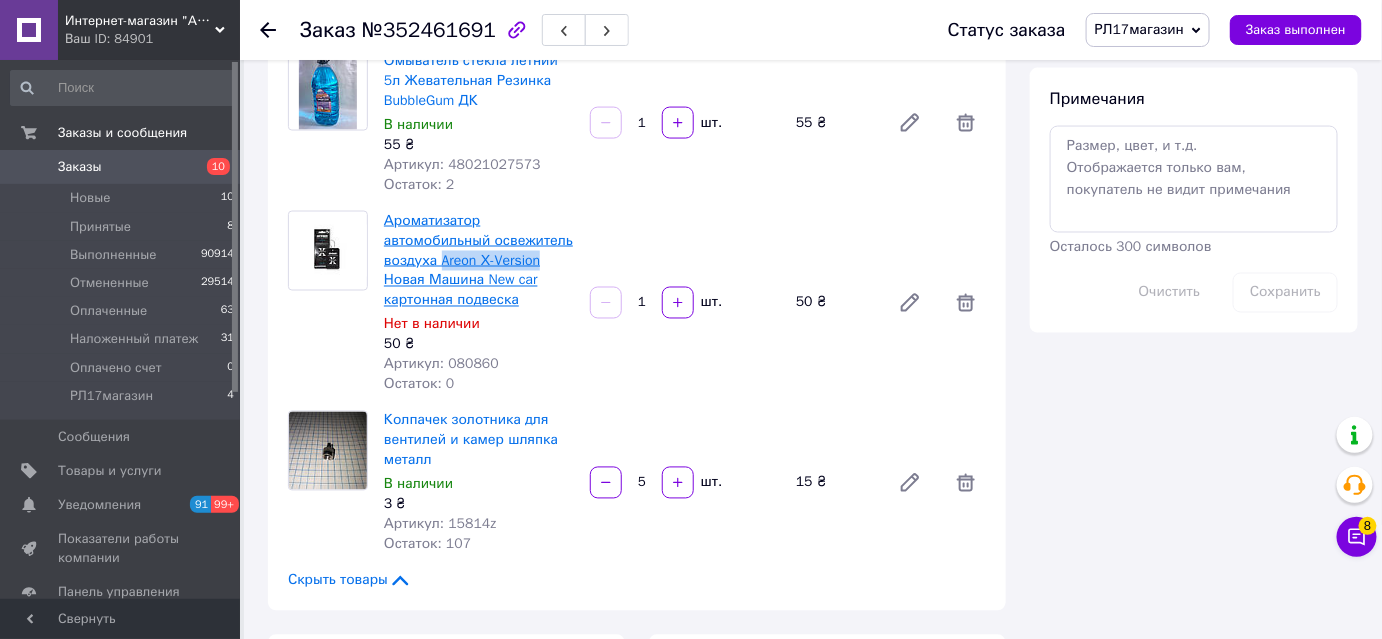copy on "Areon Х-Version" 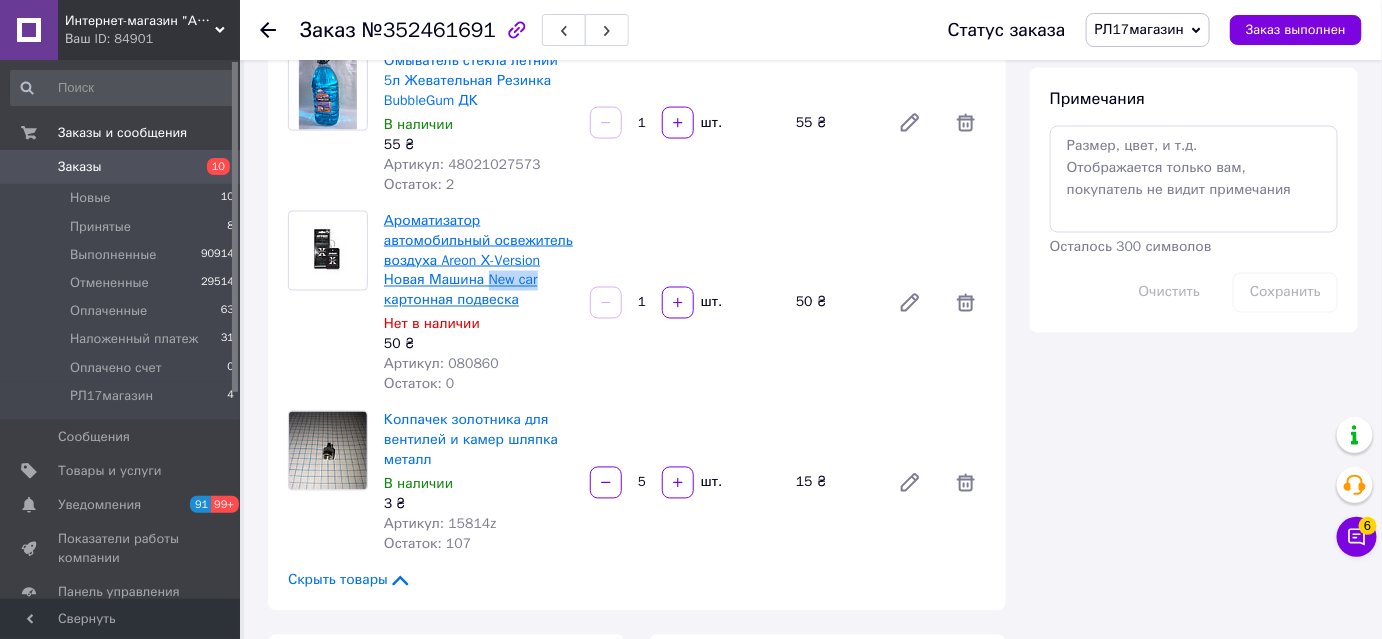 drag, startPoint x: 522, startPoint y: 261, endPoint x: 487, endPoint y: 264, distance: 35.128338 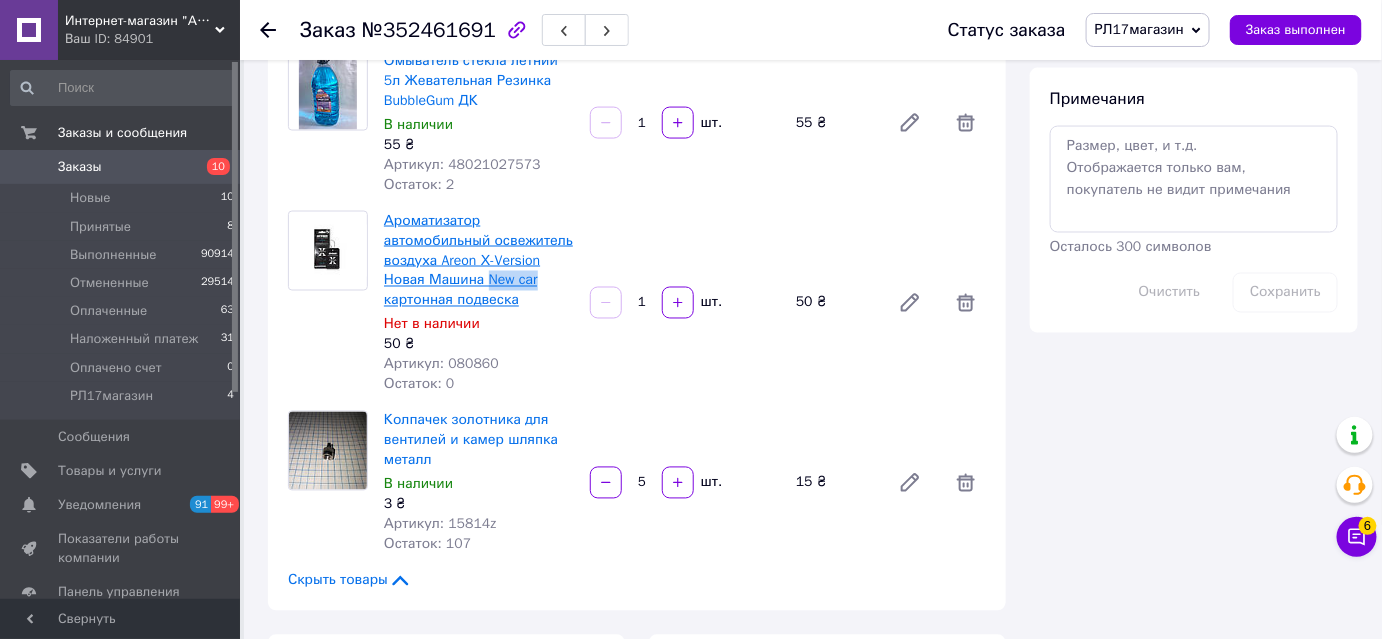 click on "Ароматизатор автомобильный освежитель воздуха Areon Х-Version Новая Машина New car картонная подвеска" at bounding box center (479, 261) 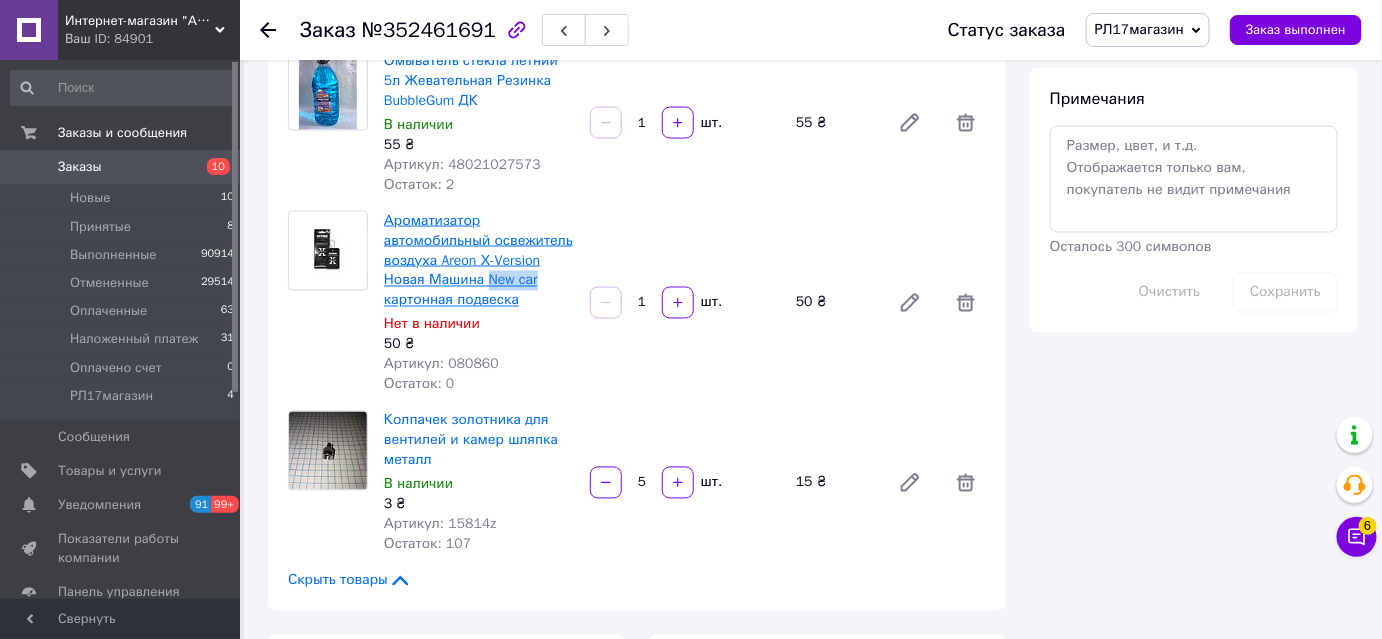copy on "New car" 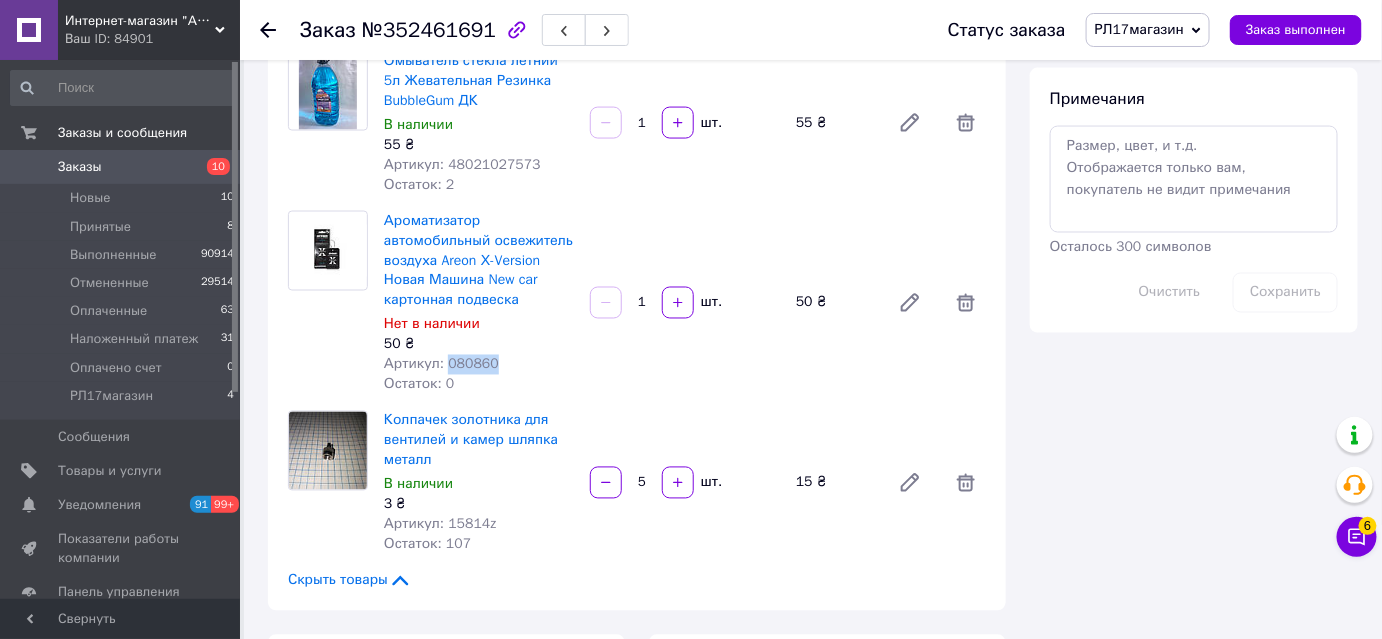 drag, startPoint x: 445, startPoint y: 340, endPoint x: 501, endPoint y: 346, distance: 56.32051 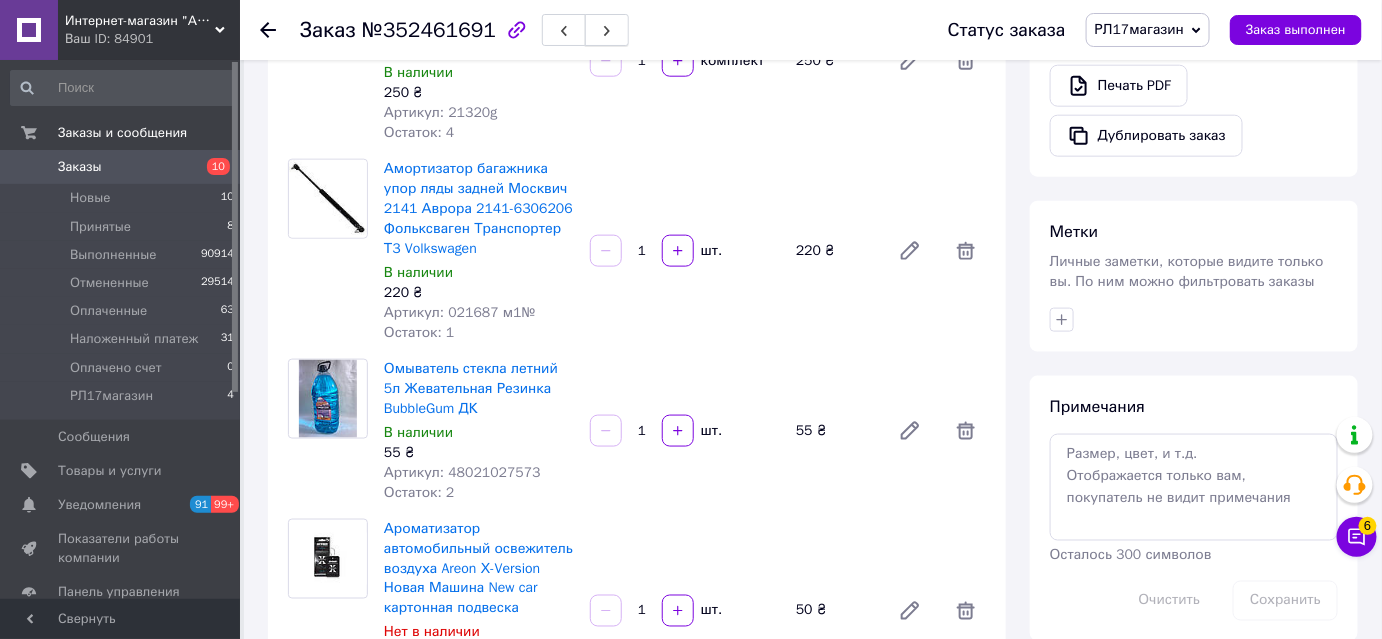 scroll, scrollTop: 454, scrollLeft: 0, axis: vertical 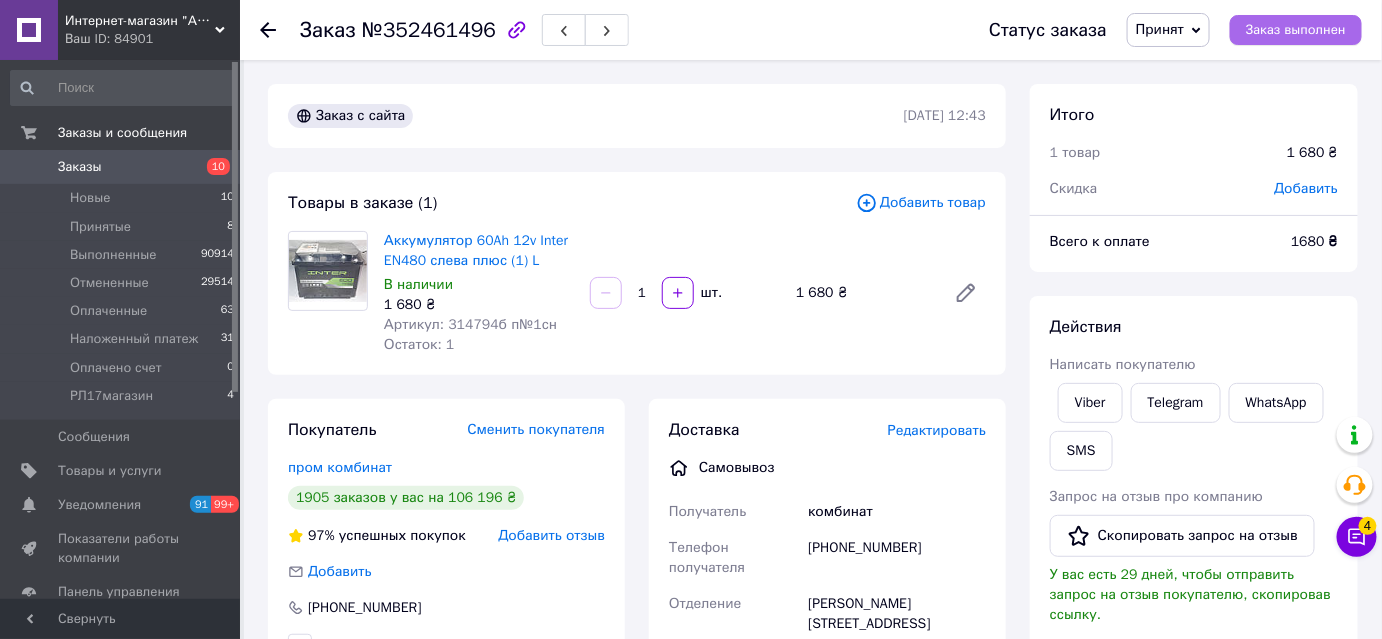 click on "Заказ выполнен" at bounding box center (1296, 30) 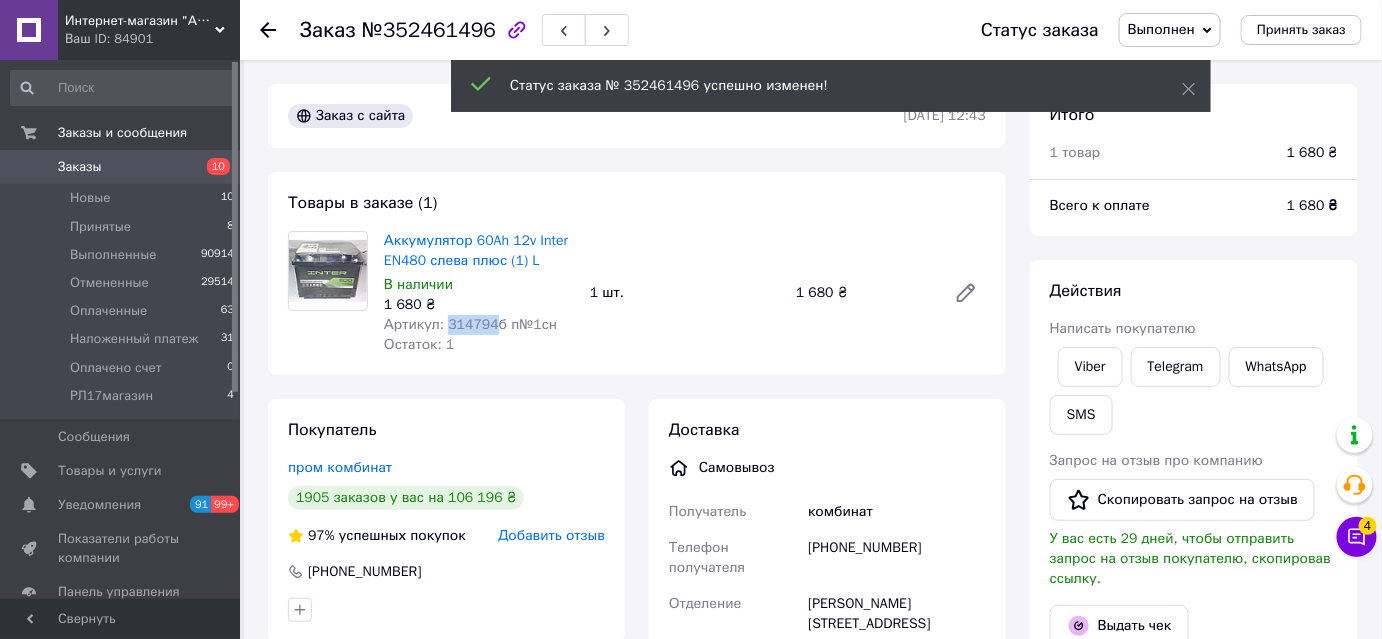 drag, startPoint x: 445, startPoint y: 319, endPoint x: 480, endPoint y: 322, distance: 35.128338 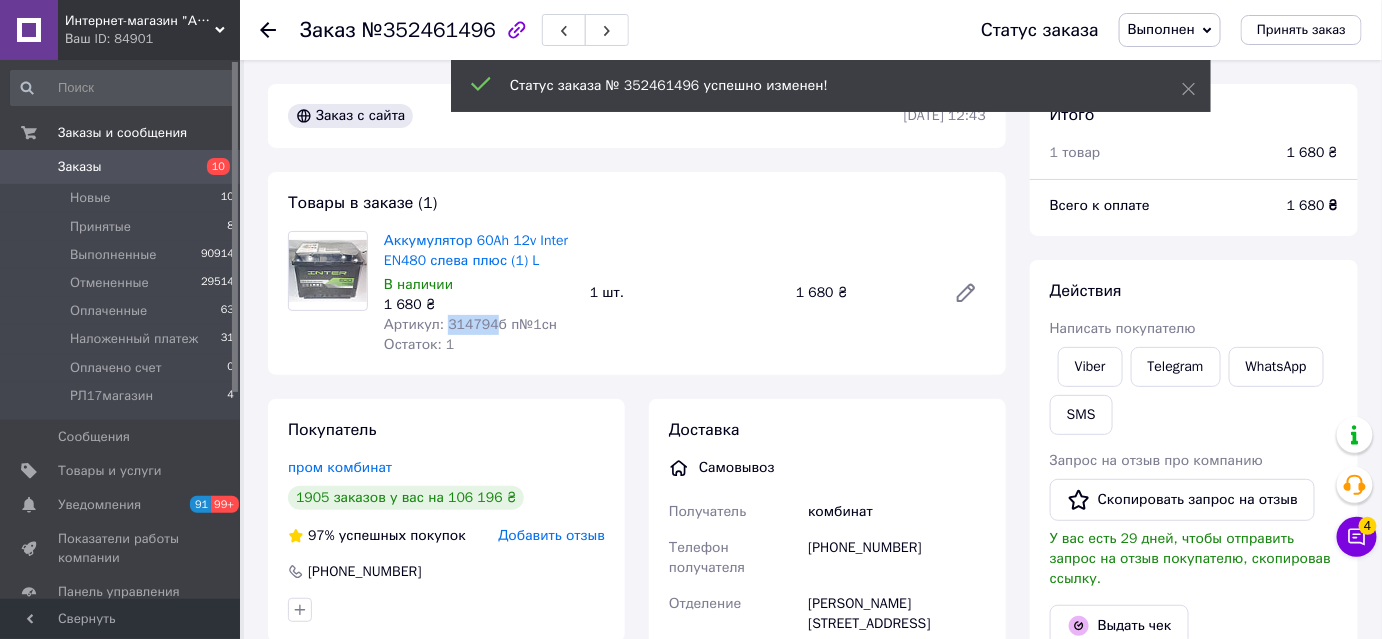 click on "Артикул: 314794б п№1сн" at bounding box center [470, 324] 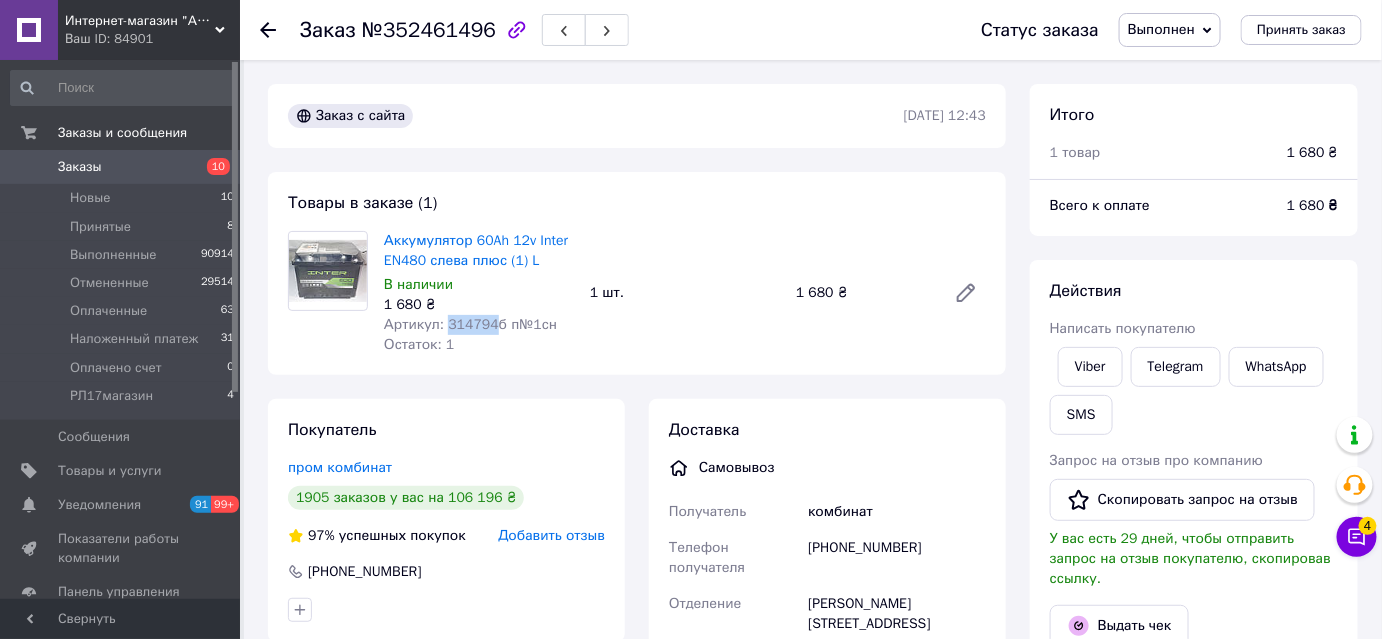 copy on "314794" 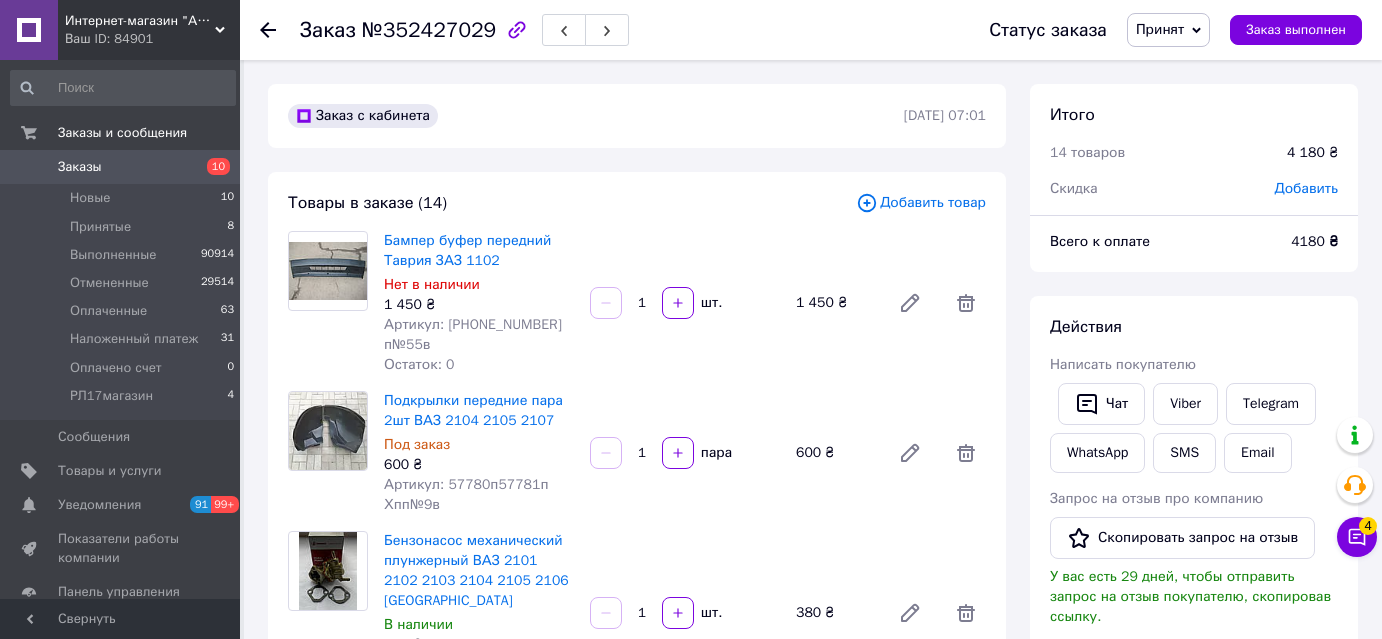 scroll, scrollTop: 0, scrollLeft: 0, axis: both 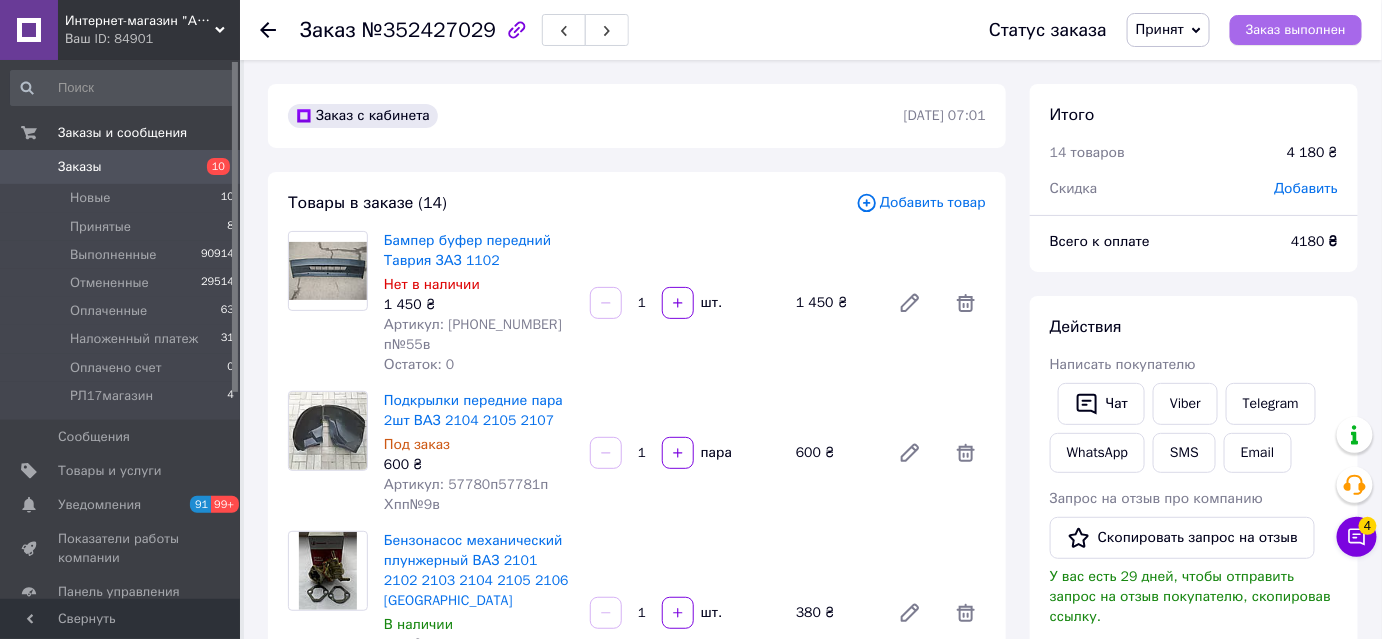 click on "Заказ выполнен" at bounding box center (1296, 30) 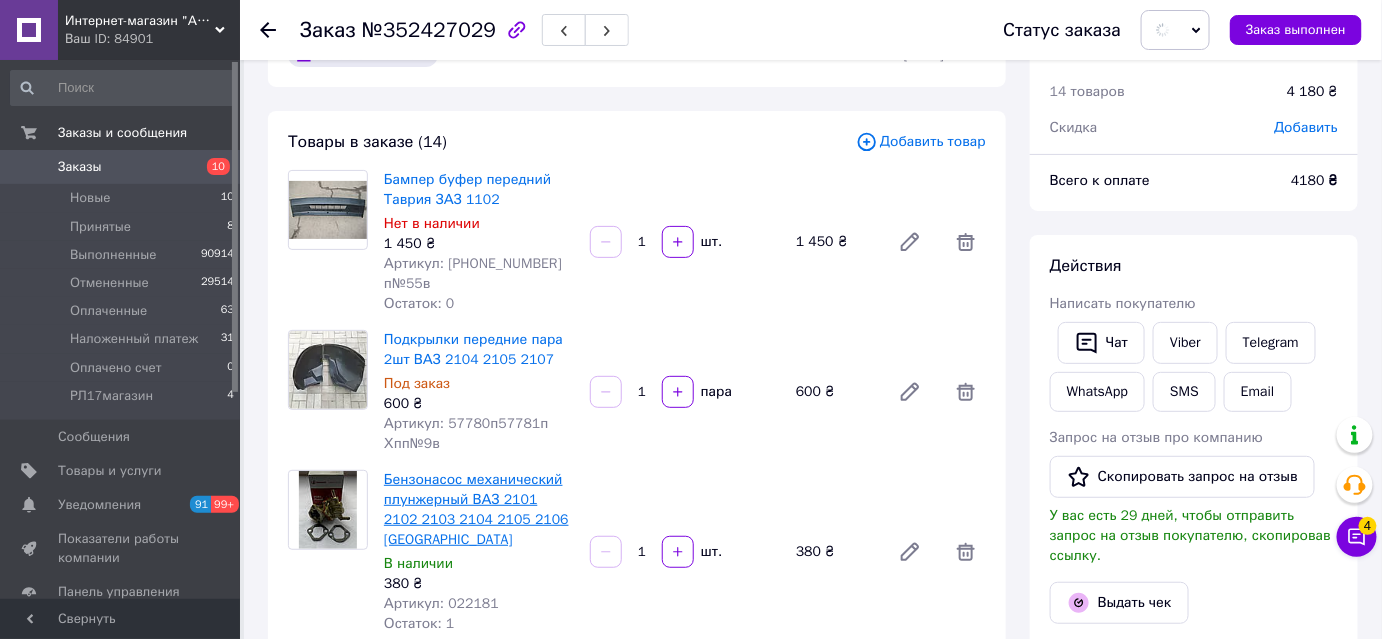 scroll, scrollTop: 181, scrollLeft: 0, axis: vertical 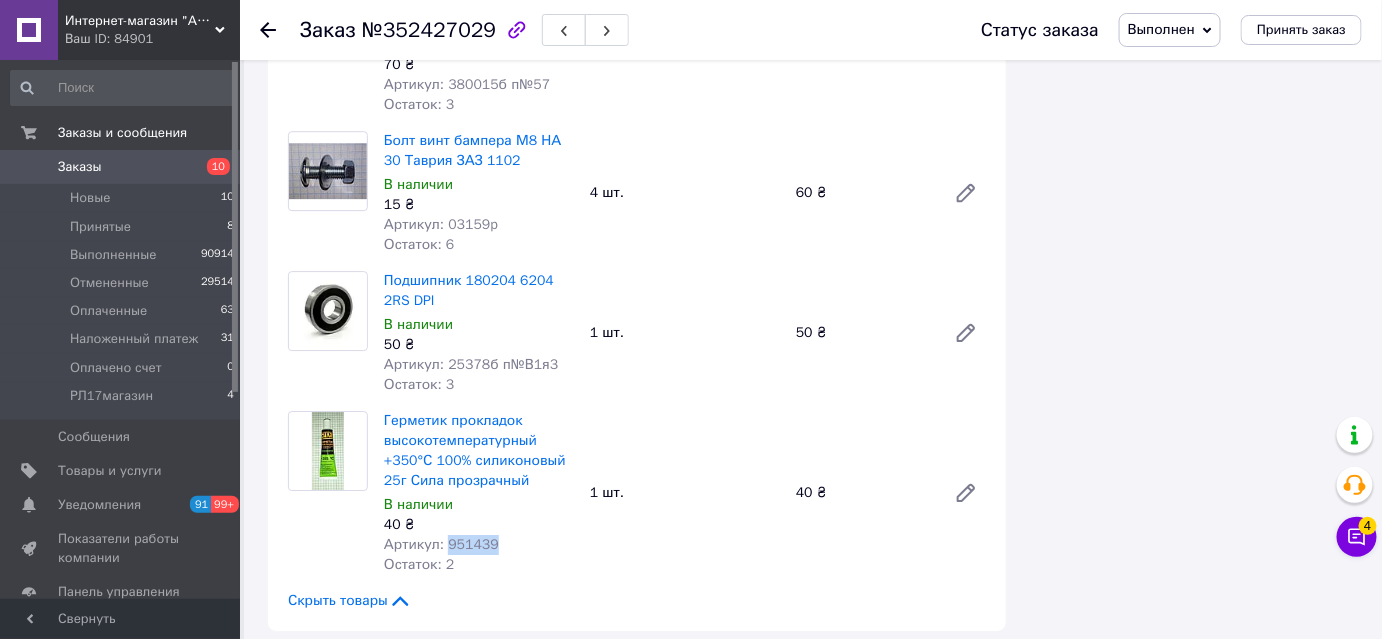 drag, startPoint x: 444, startPoint y: 525, endPoint x: 493, endPoint y: 526, distance: 49.010204 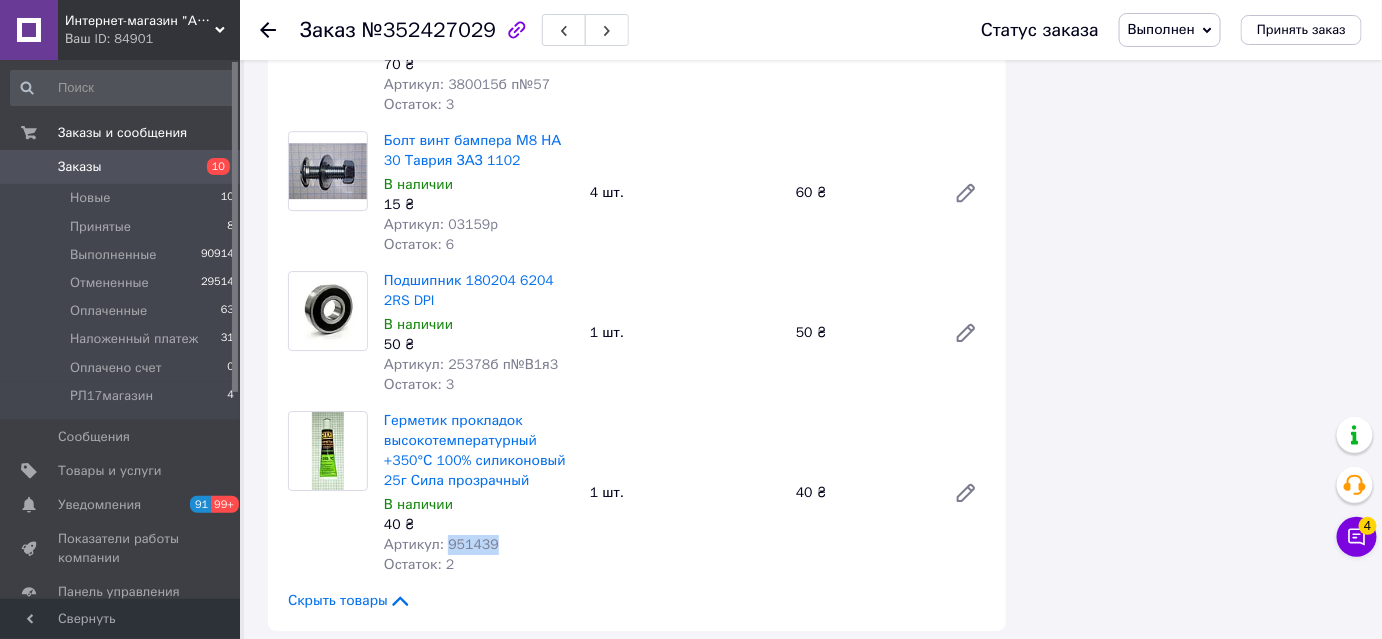 copy on "951439" 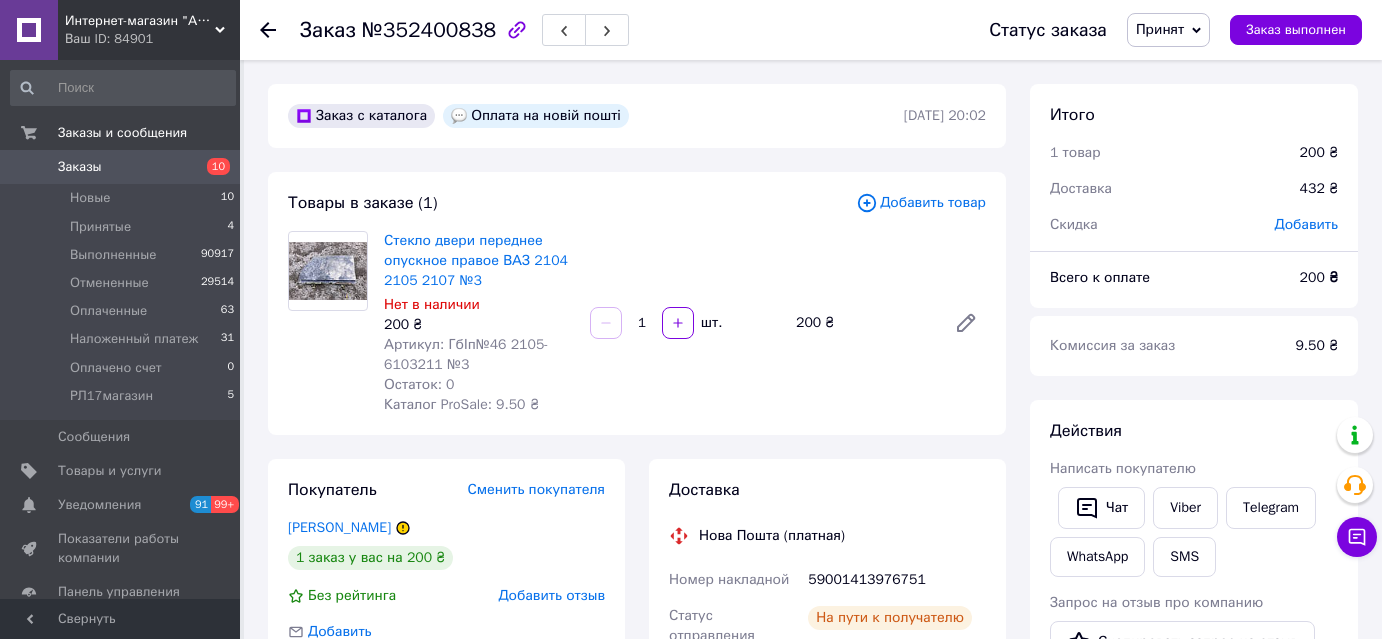 scroll, scrollTop: 0, scrollLeft: 0, axis: both 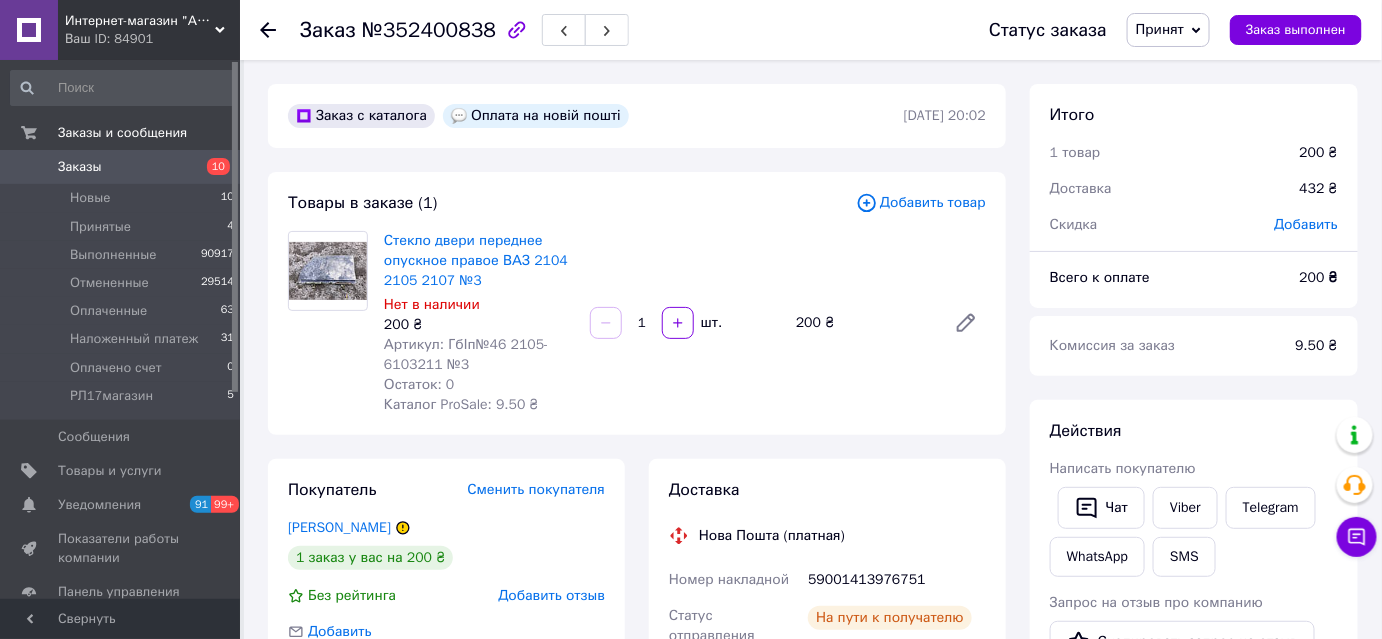 click on "Принят" at bounding box center [1160, 29] 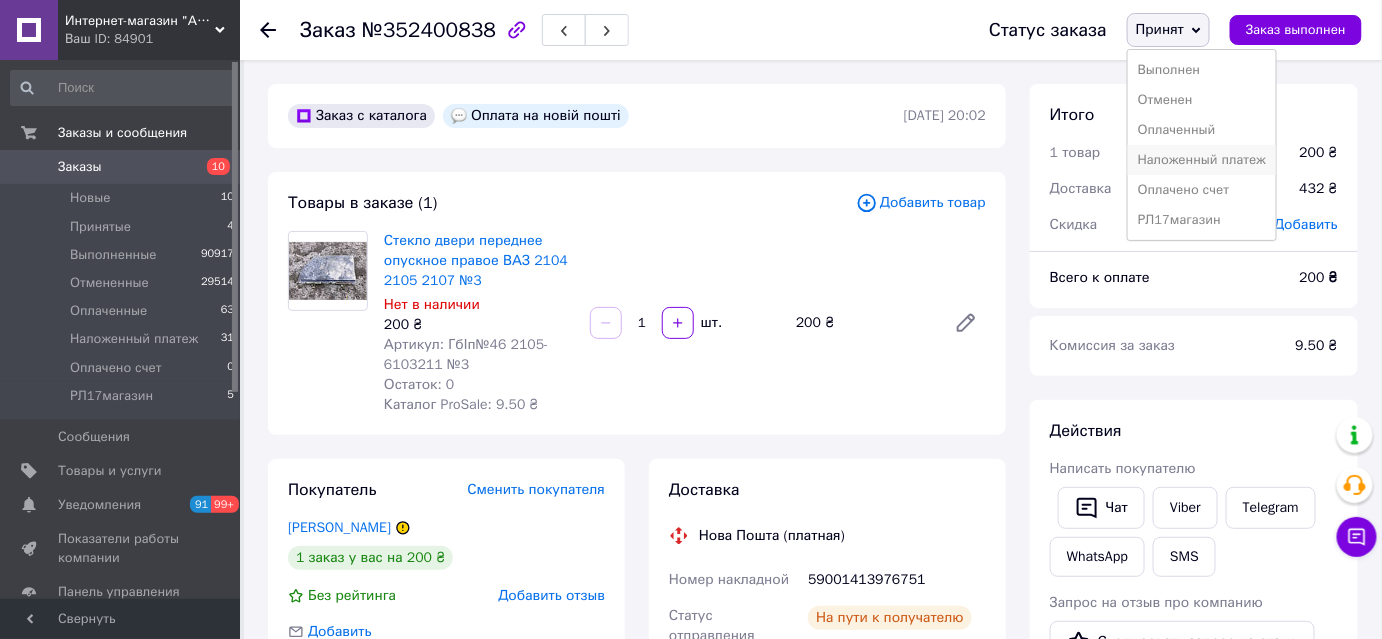 click on "Наложенный платеж" at bounding box center [1202, 160] 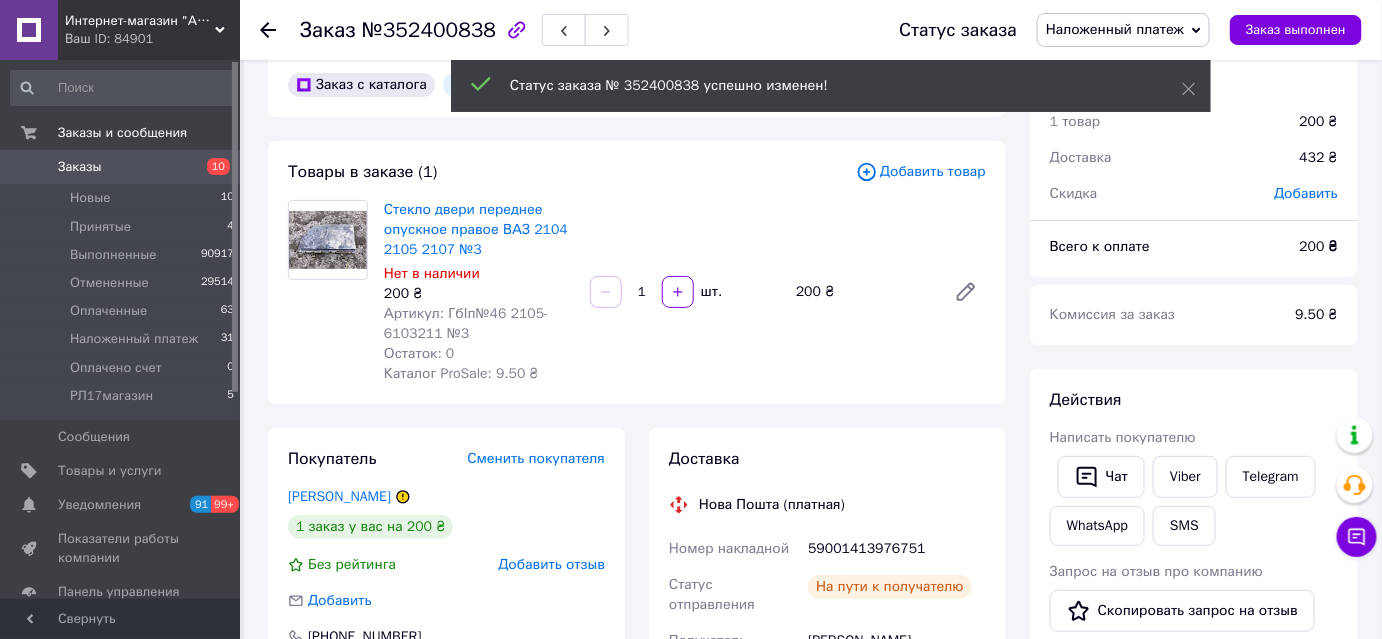 scroll, scrollTop: 0, scrollLeft: 0, axis: both 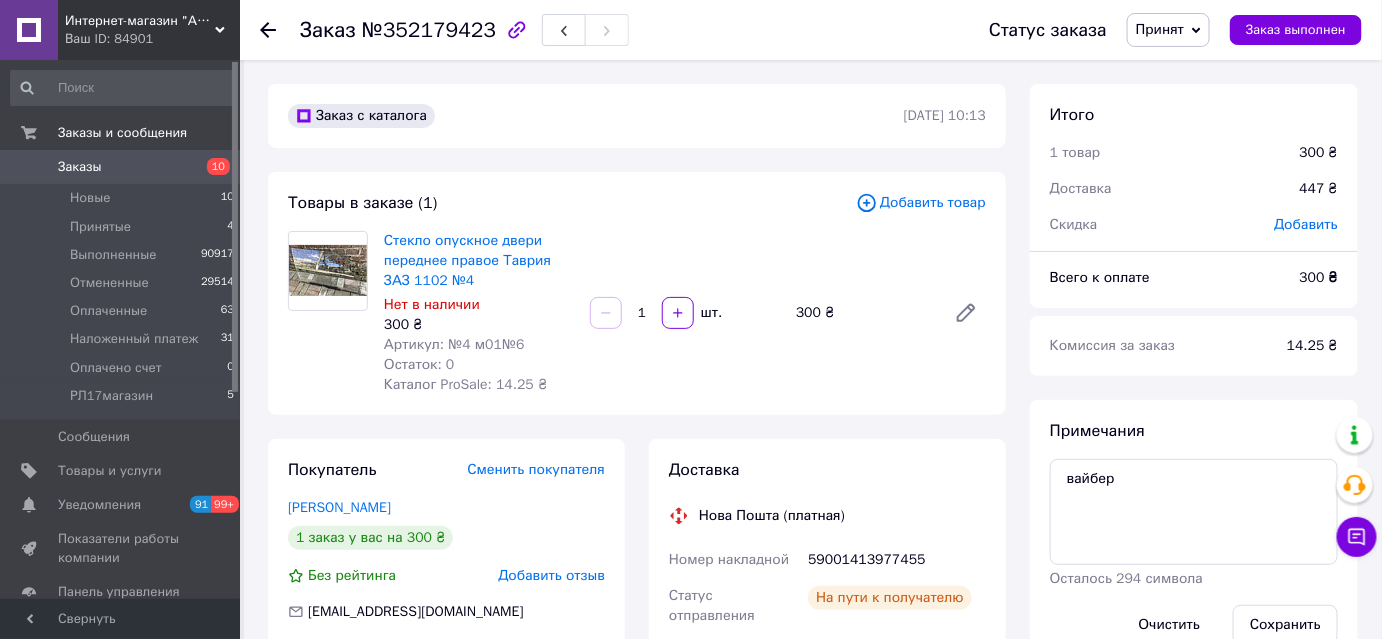 click on "Принят" at bounding box center (1160, 29) 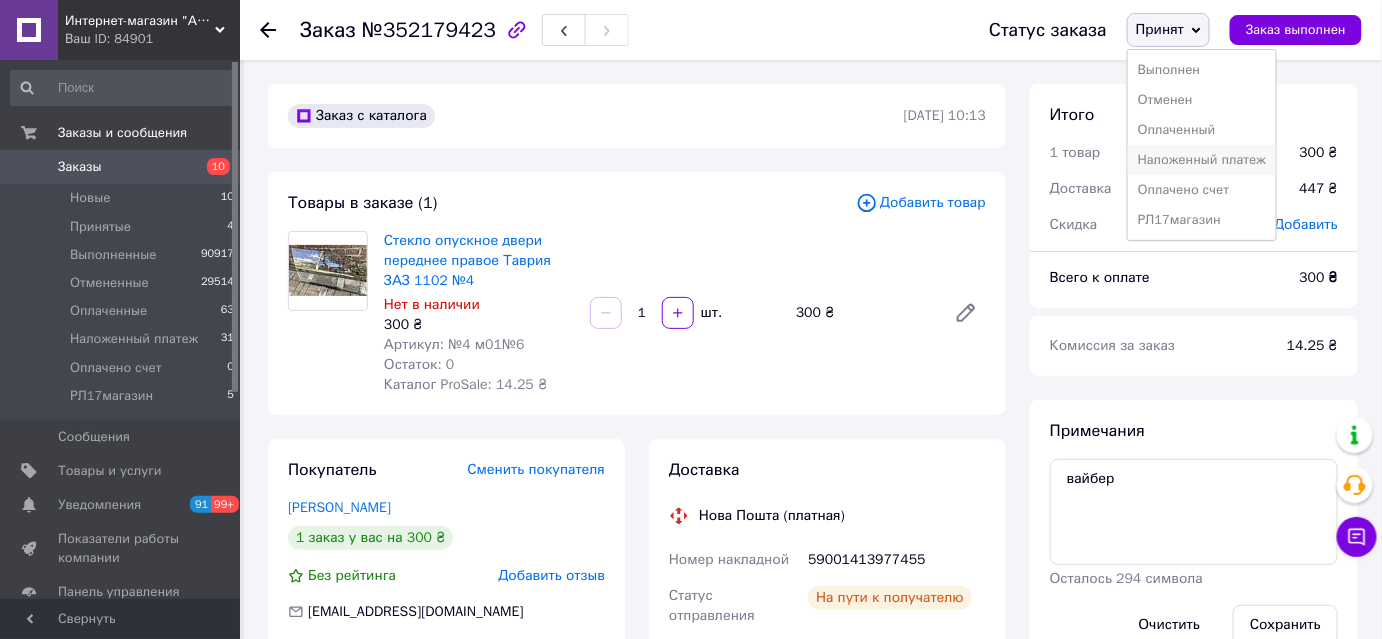 click on "Наложенный платеж" at bounding box center (1202, 160) 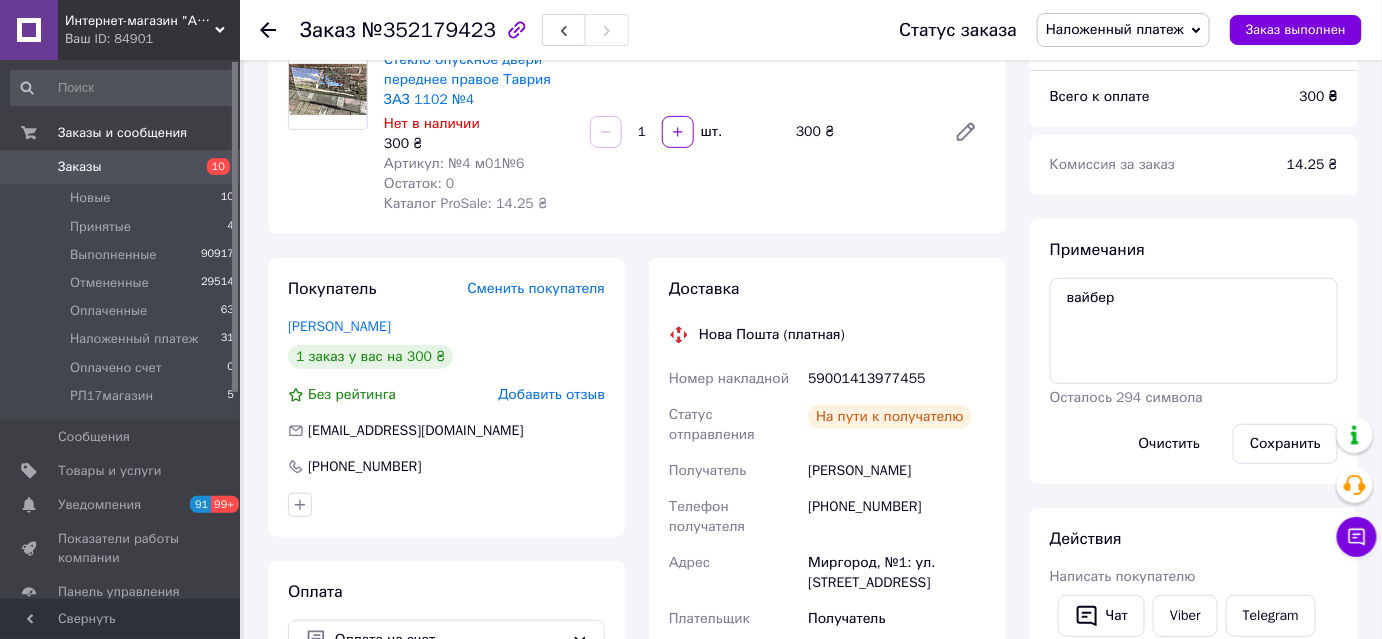 scroll, scrollTop: 0, scrollLeft: 0, axis: both 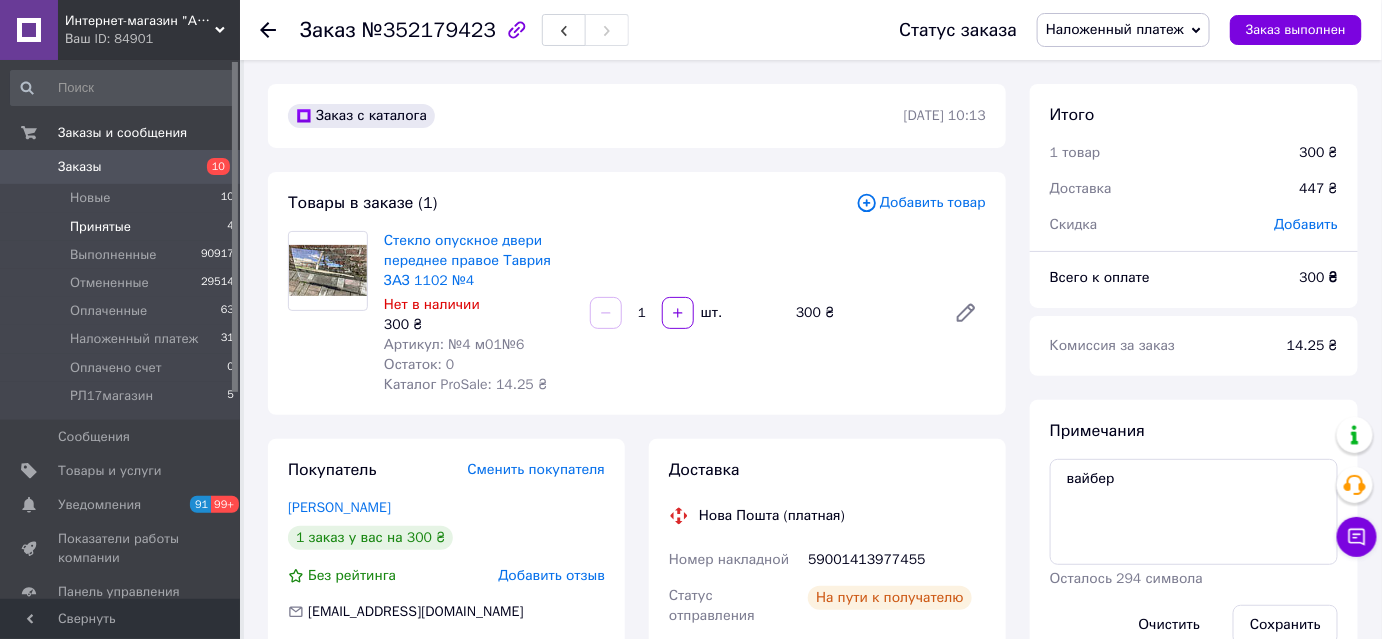 click on "Принятые" at bounding box center (100, 227) 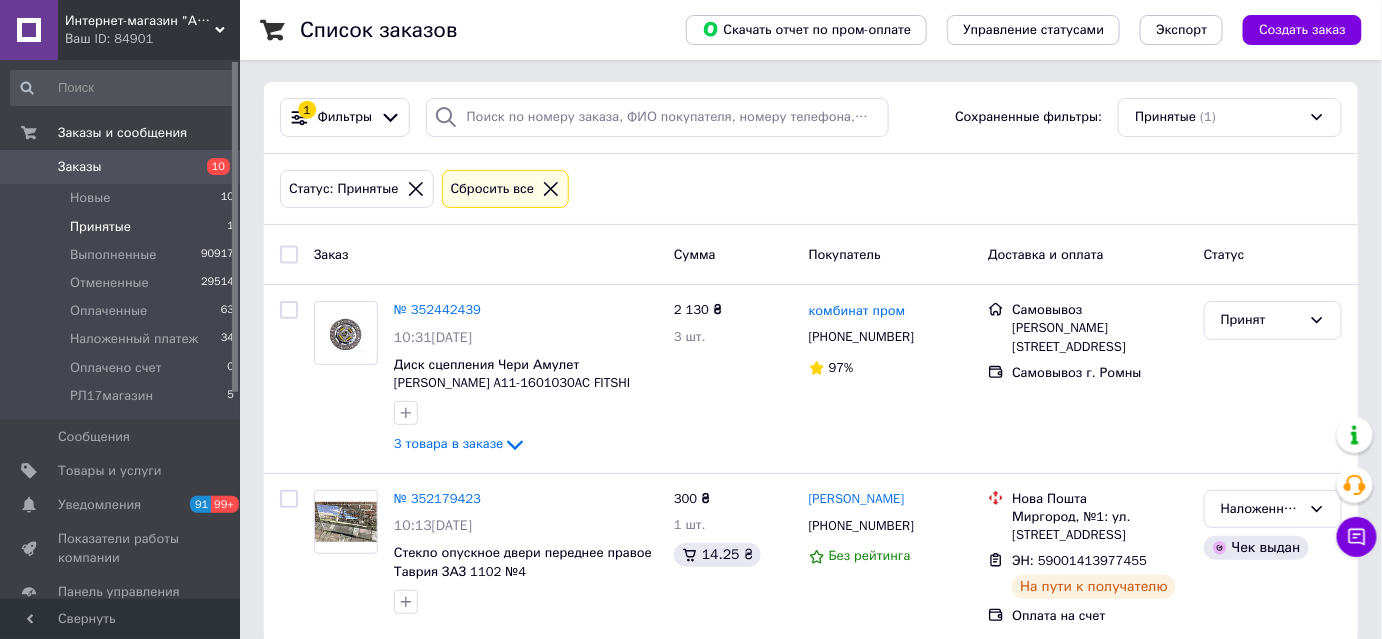 scroll, scrollTop: 0, scrollLeft: 0, axis: both 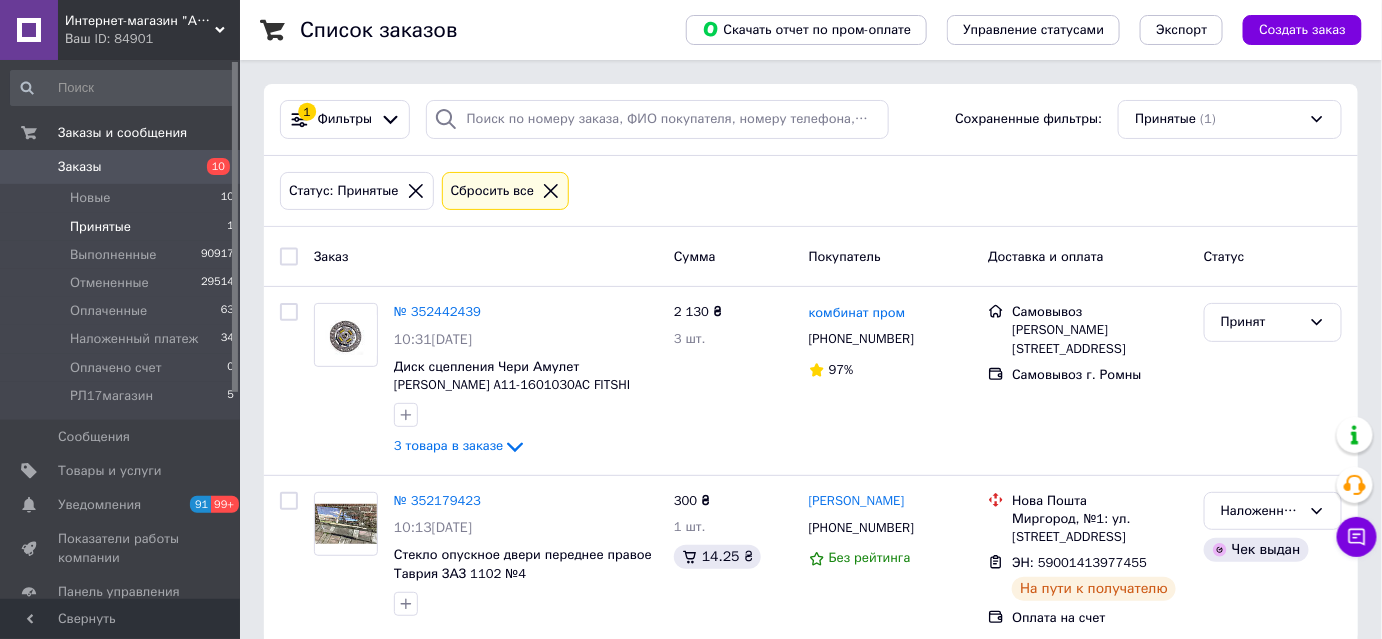 click 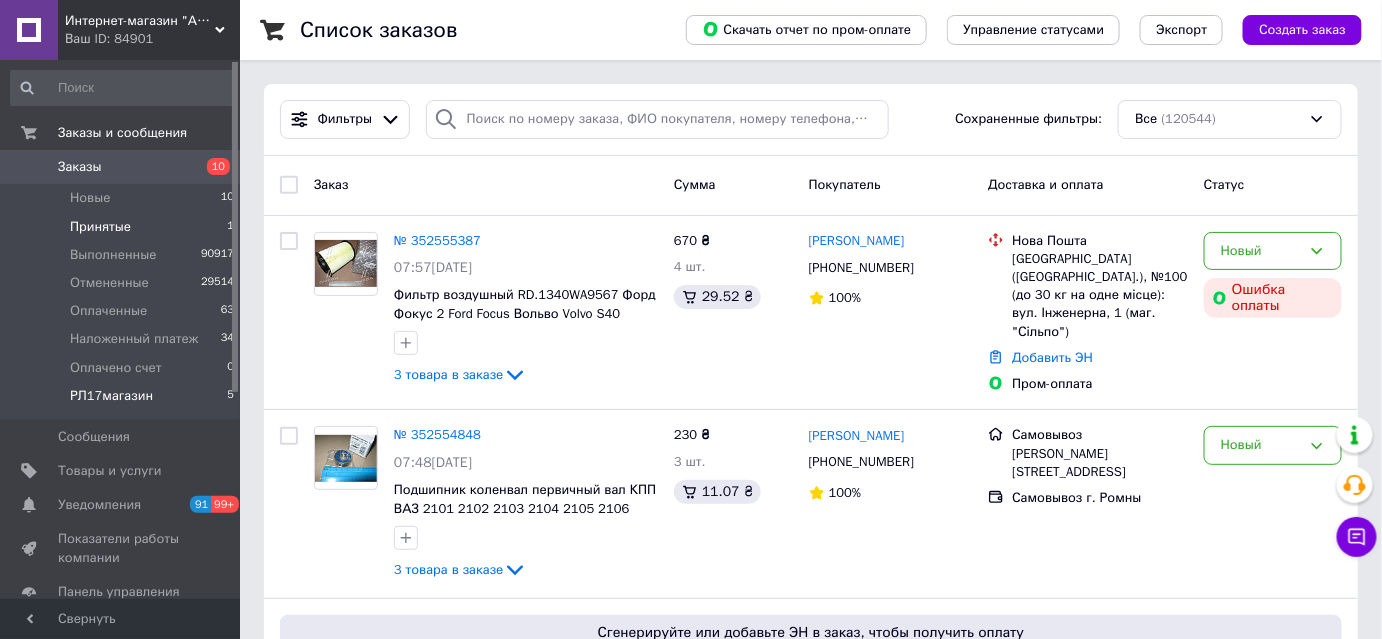 click on "РЛ17магазин" at bounding box center [111, 396] 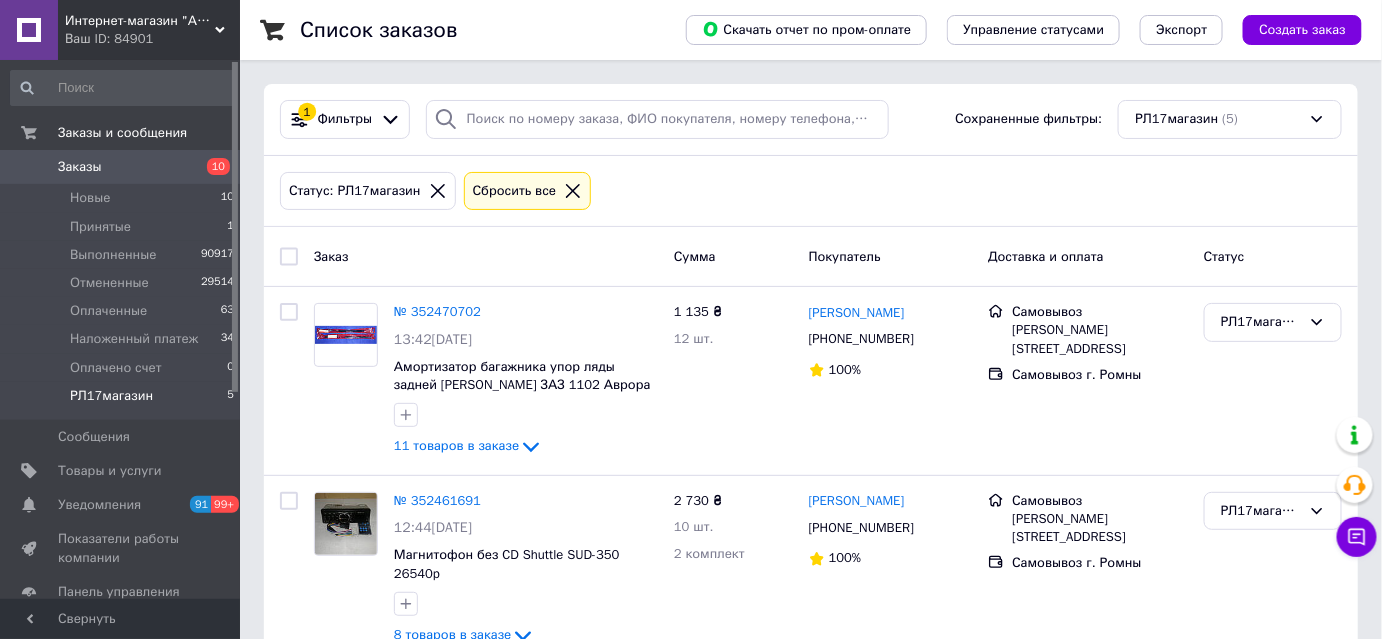 click 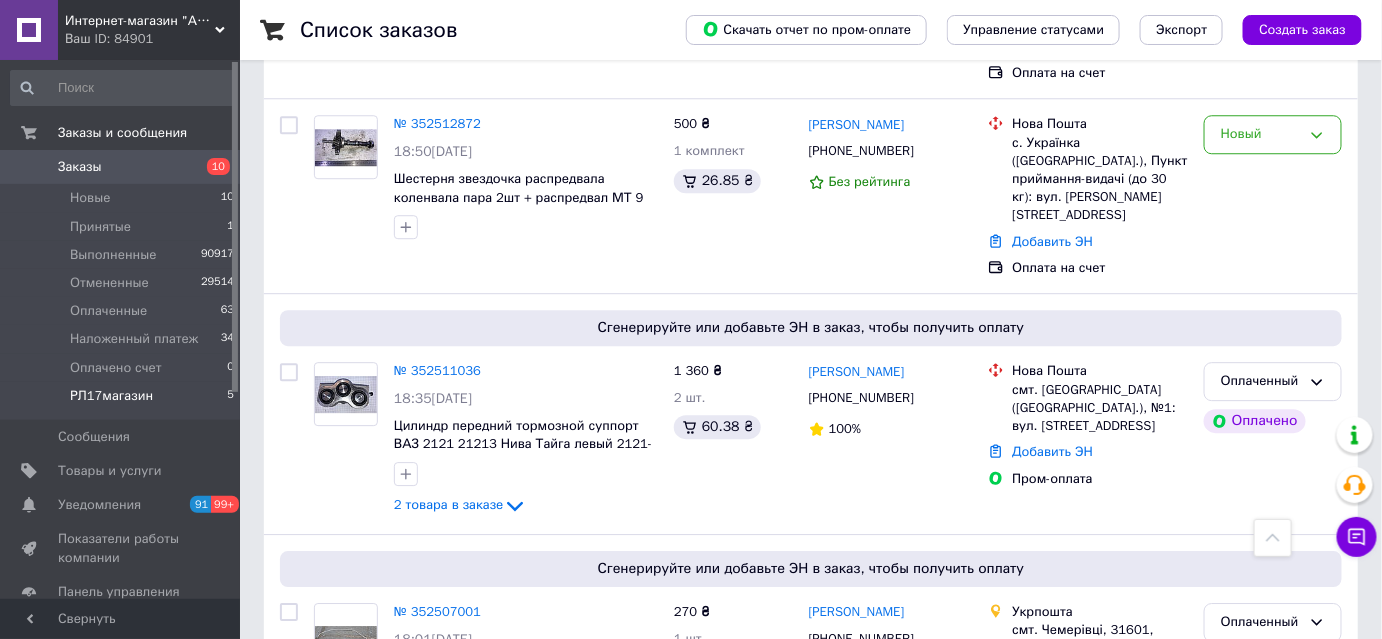 scroll, scrollTop: 1818, scrollLeft: 0, axis: vertical 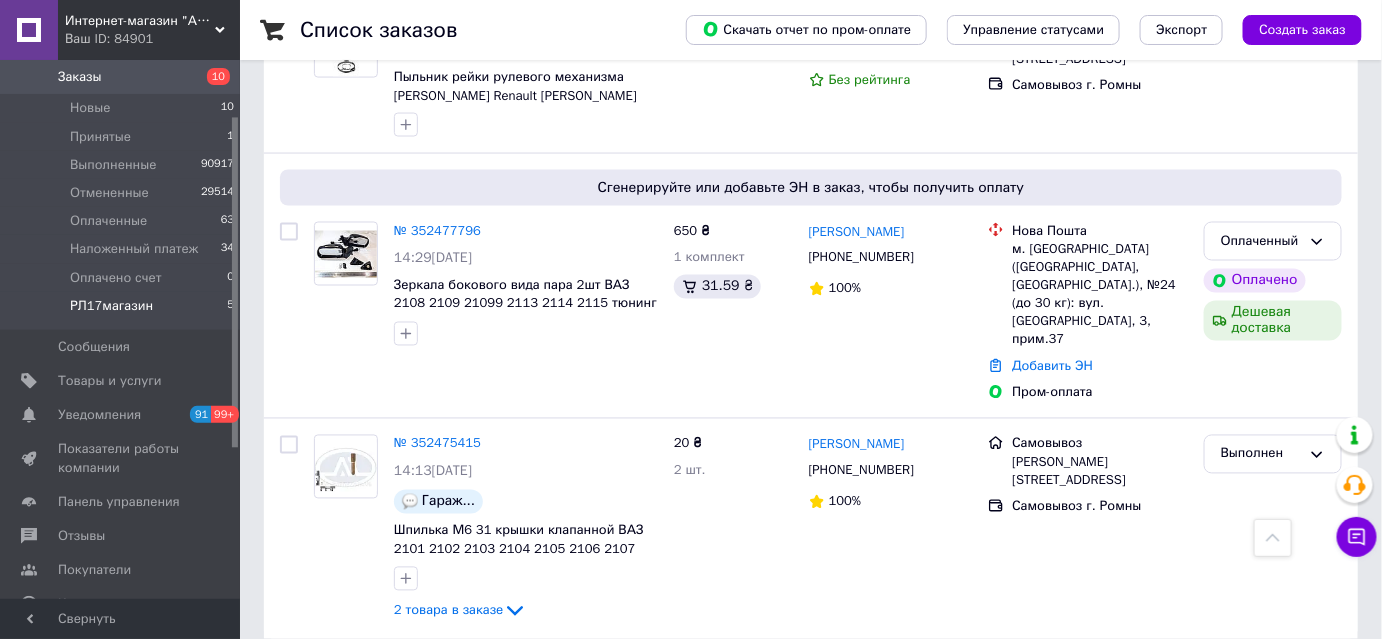 click on "2" at bounding box center (327, 684) 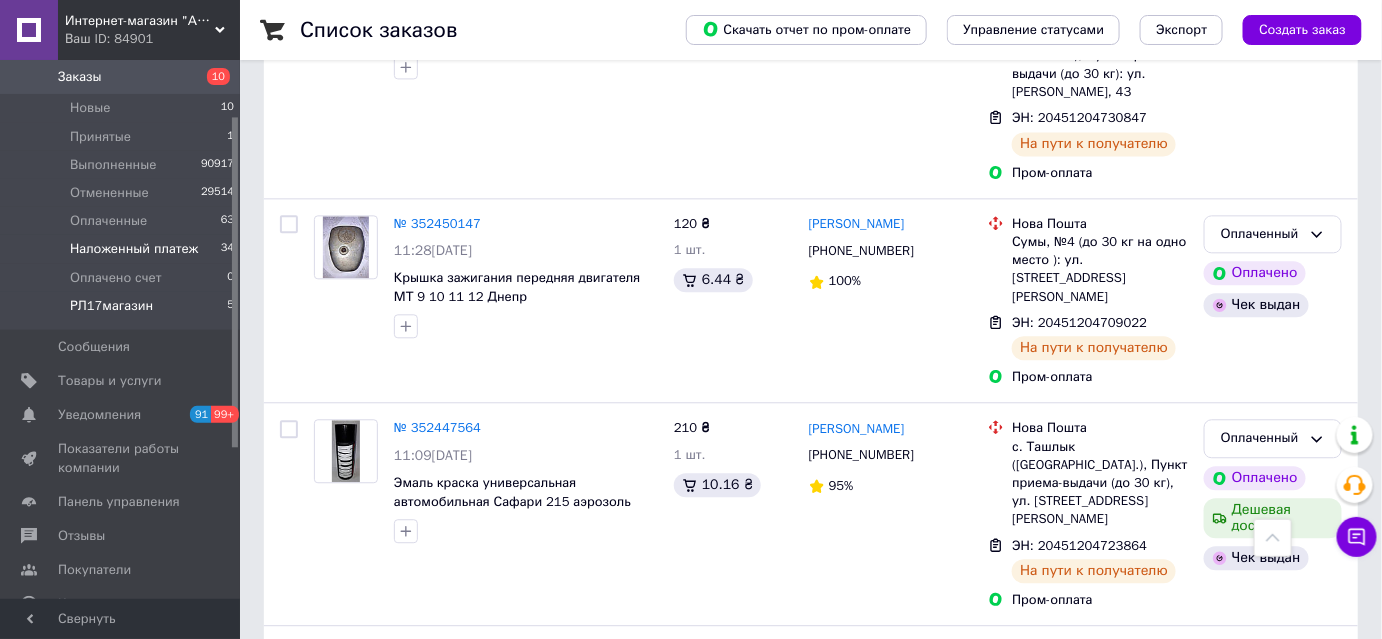 scroll, scrollTop: 1090, scrollLeft: 0, axis: vertical 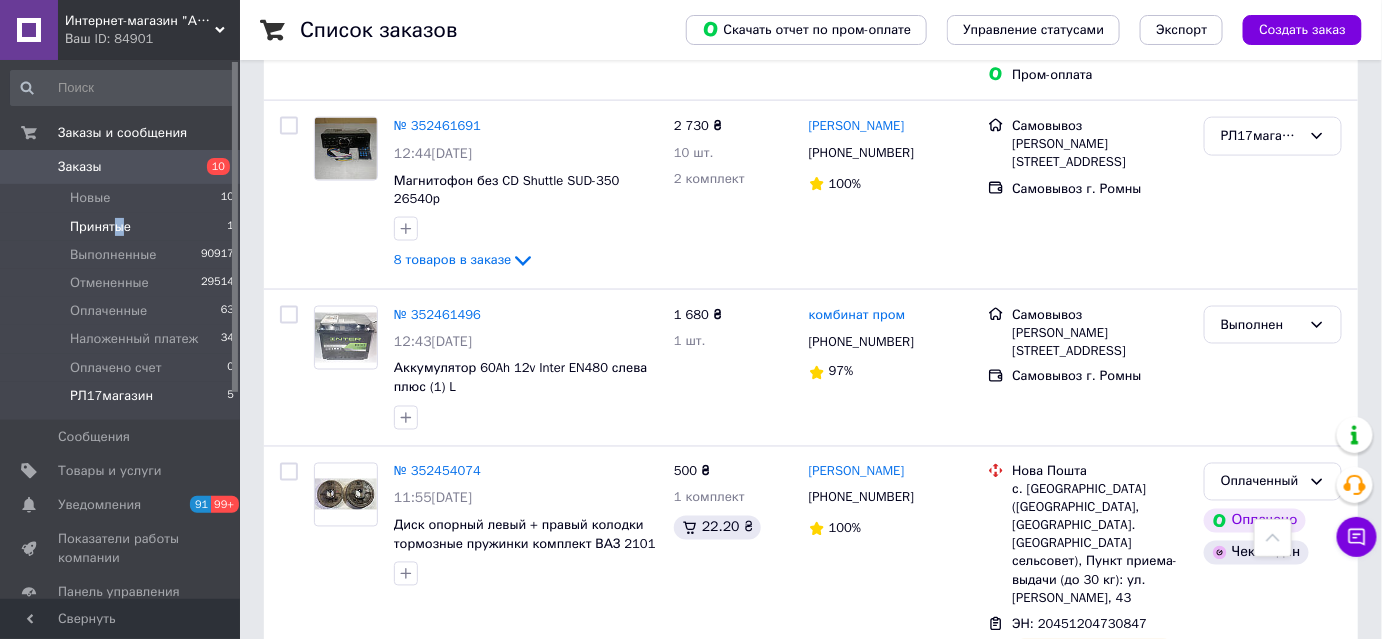 click on "Принятые" at bounding box center [100, 227] 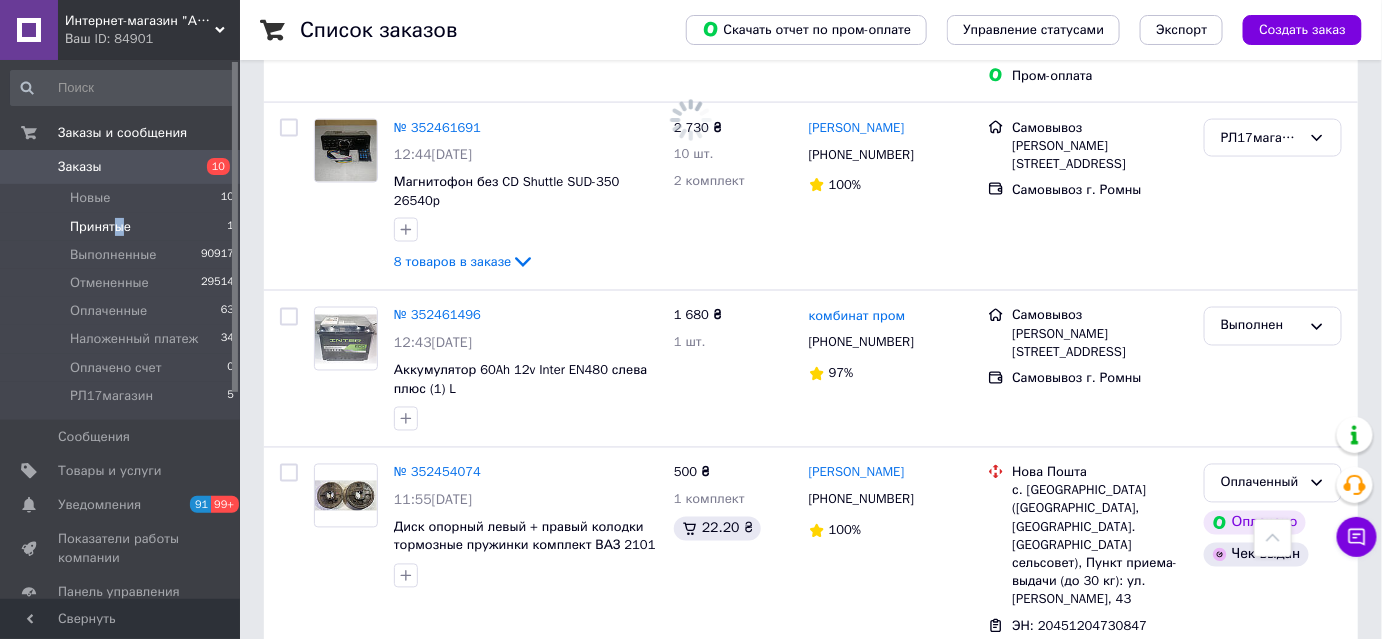 scroll, scrollTop: 0, scrollLeft: 0, axis: both 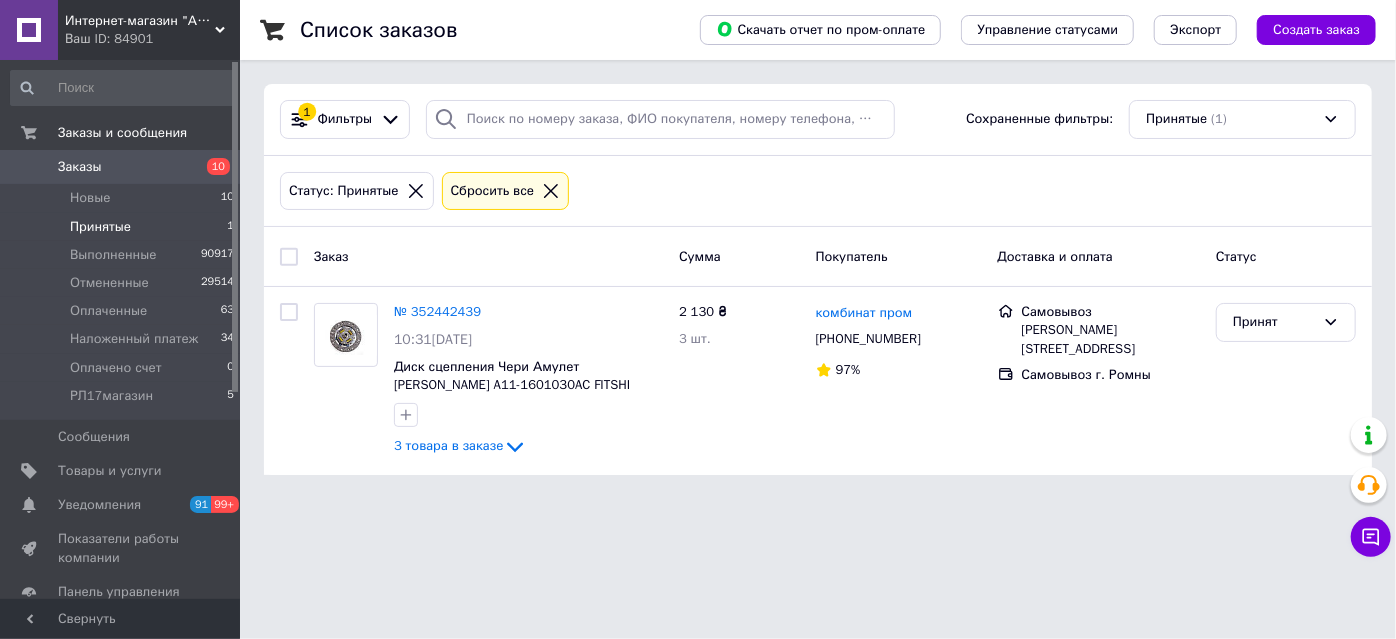 click on "Принятые" at bounding box center [100, 227] 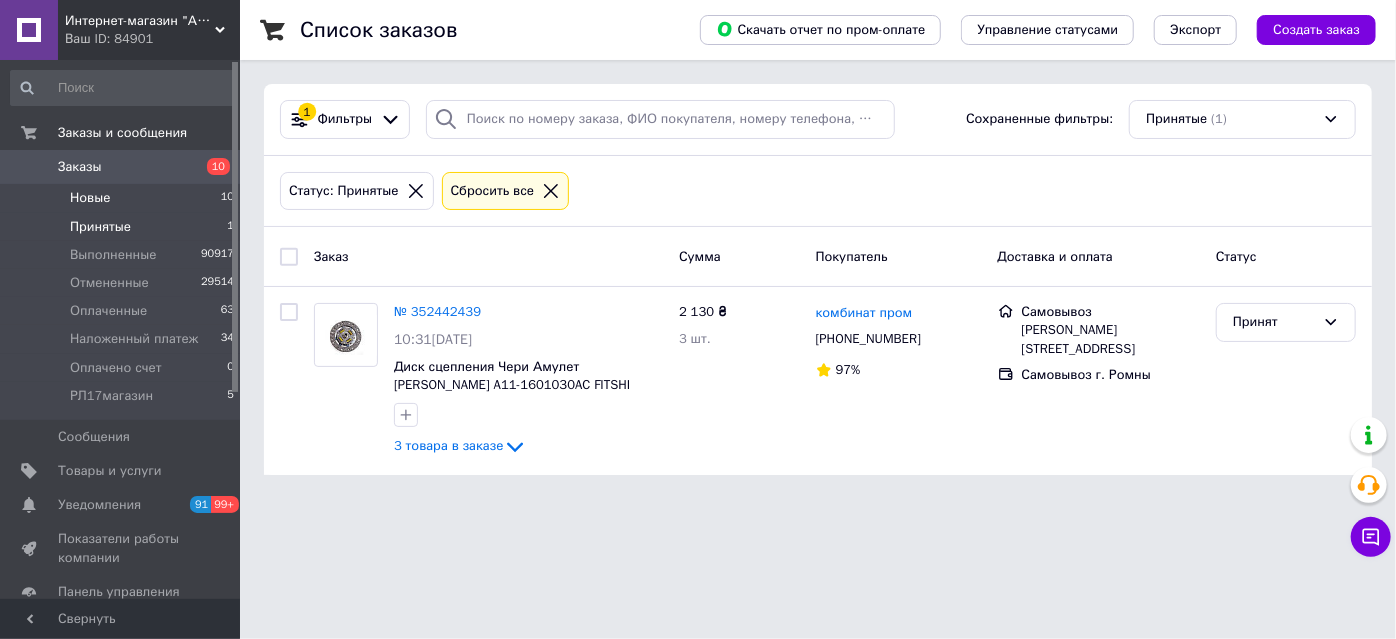 click on "Новые" at bounding box center (90, 198) 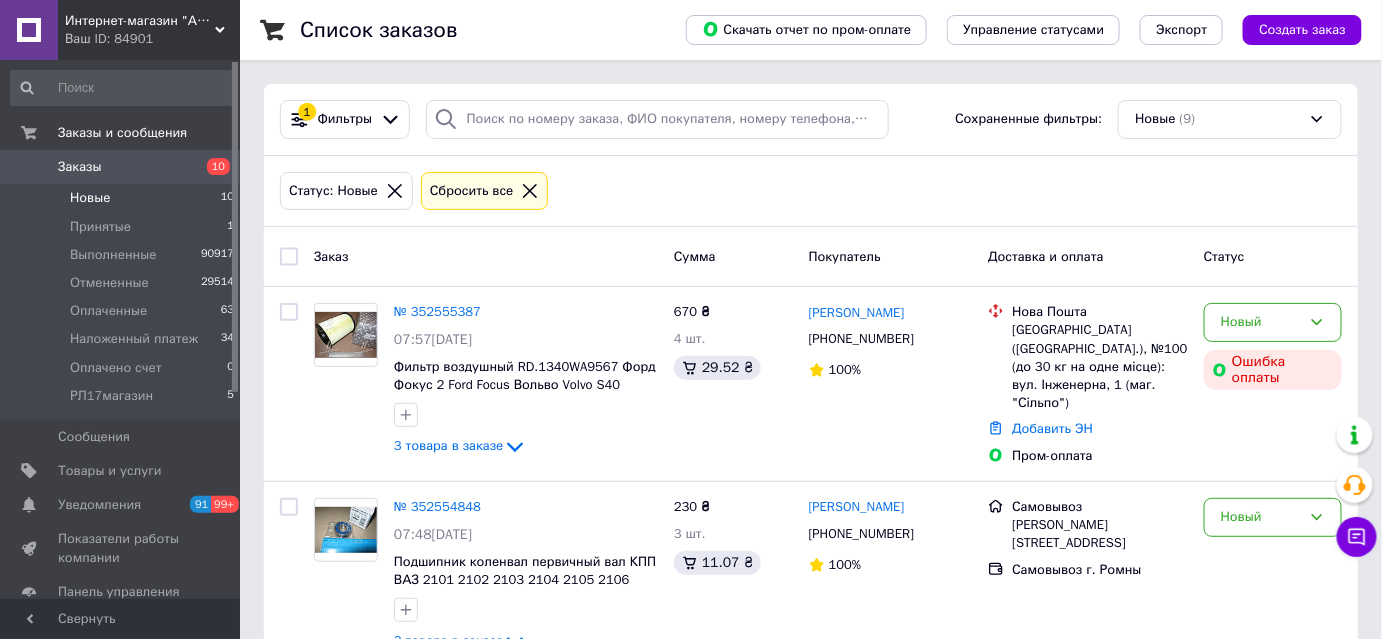 click 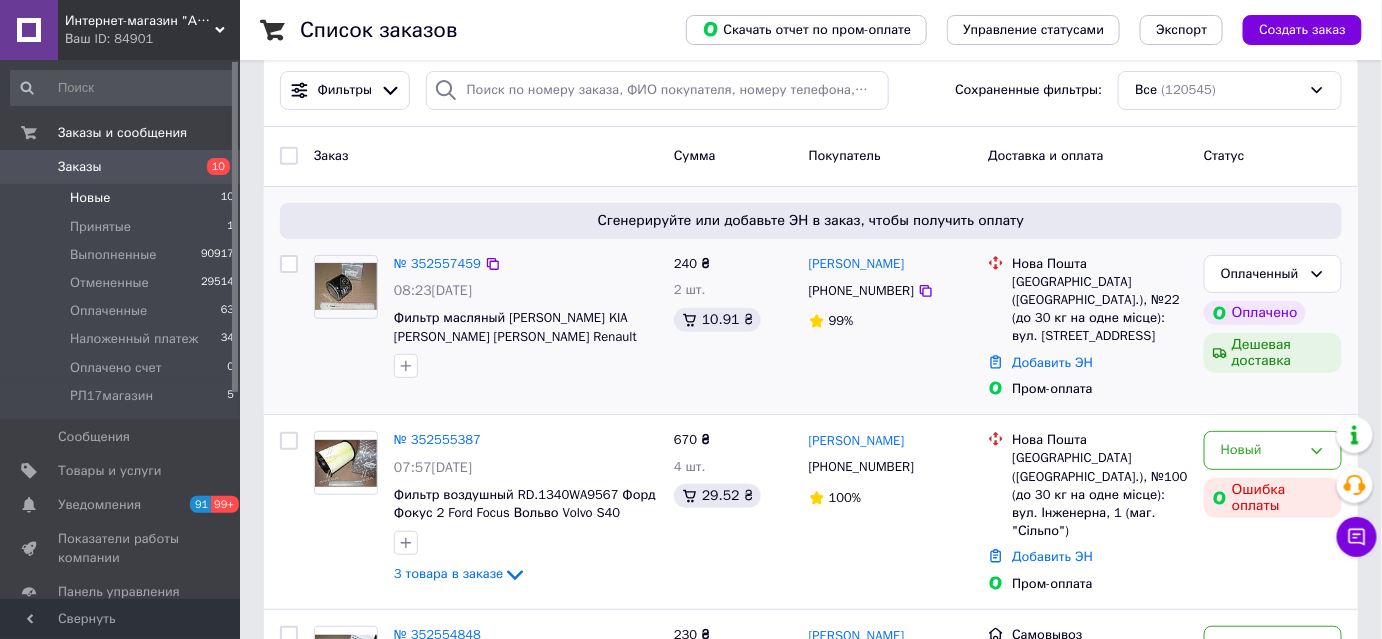 scroll, scrollTop: 0, scrollLeft: 0, axis: both 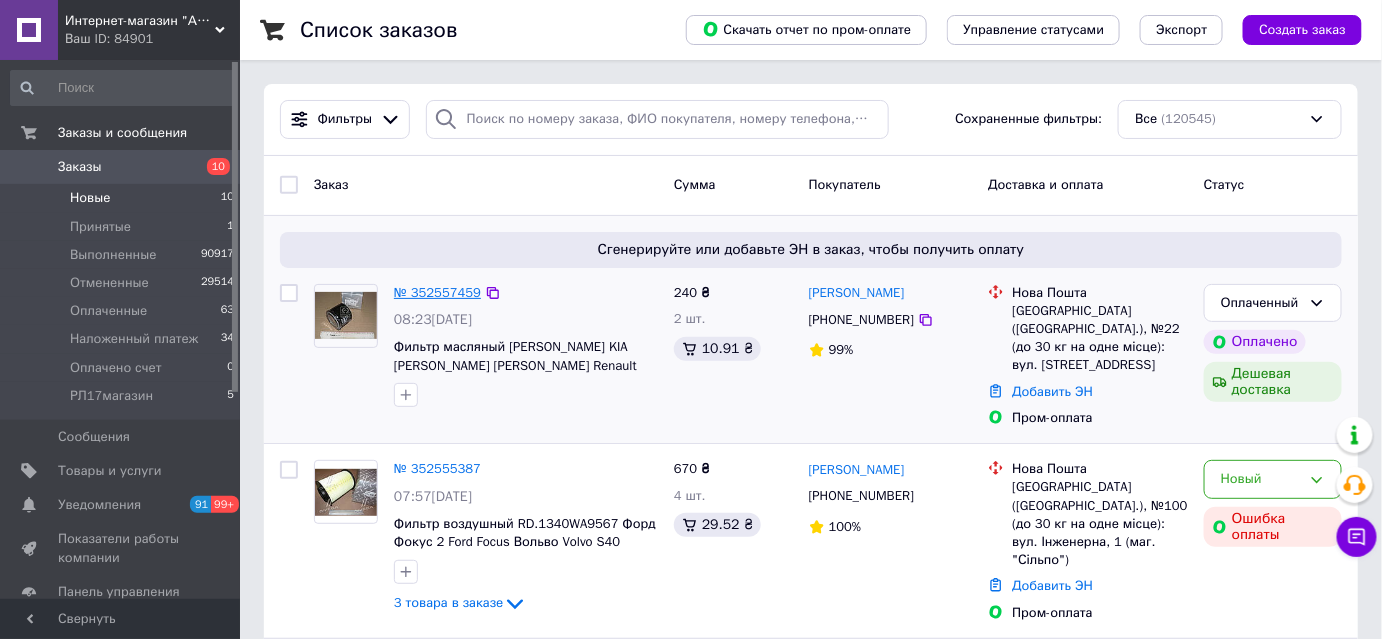 click on "№ 352557459" at bounding box center [437, 292] 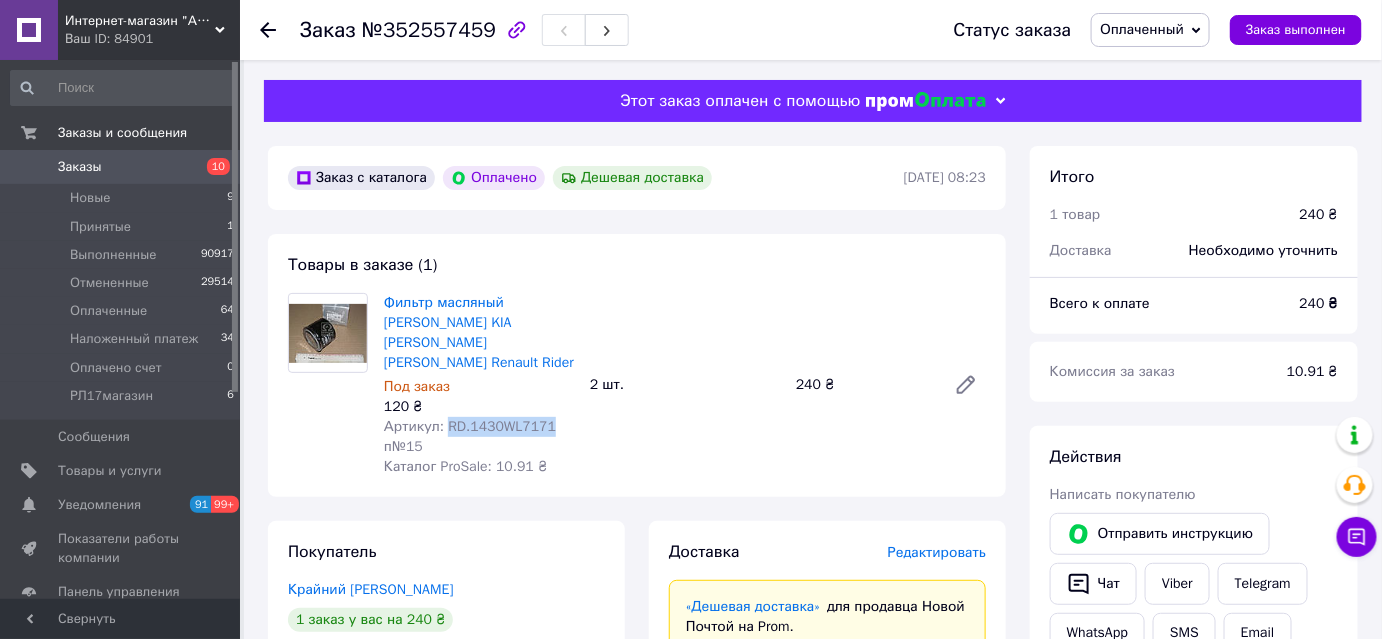 drag, startPoint x: 443, startPoint y: 447, endPoint x: 559, endPoint y: 440, distance: 116.21101 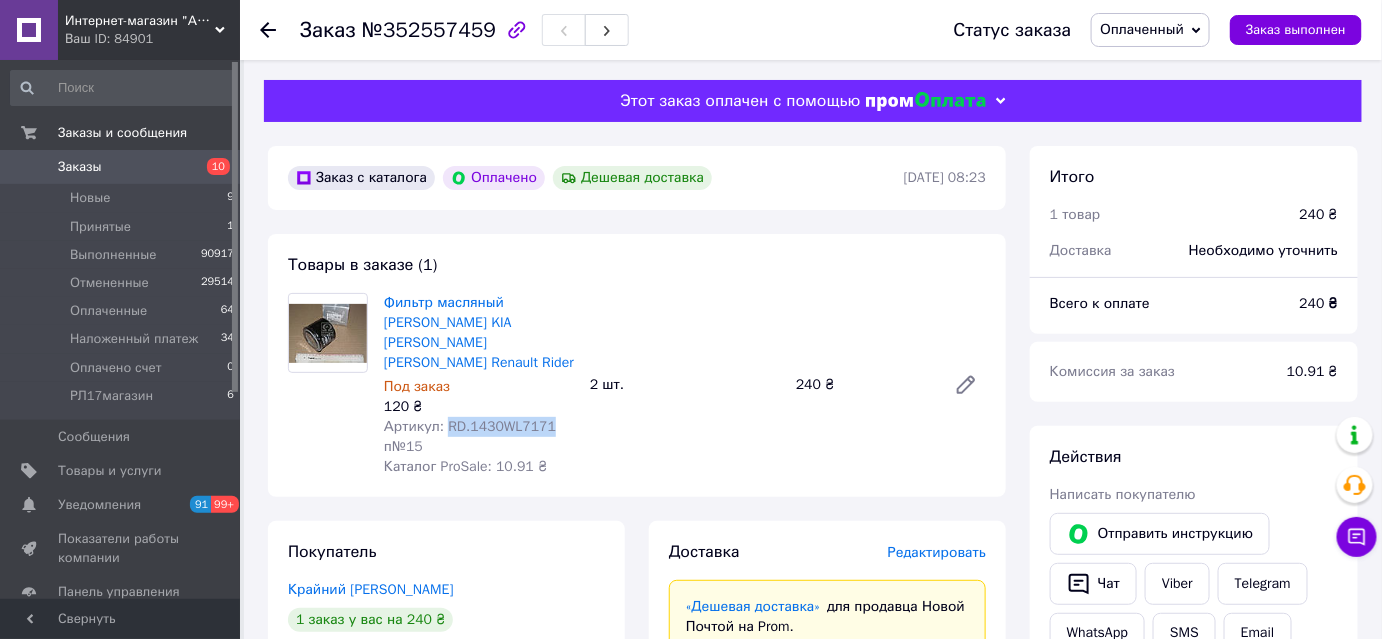 copy on "RD.1430WL7171" 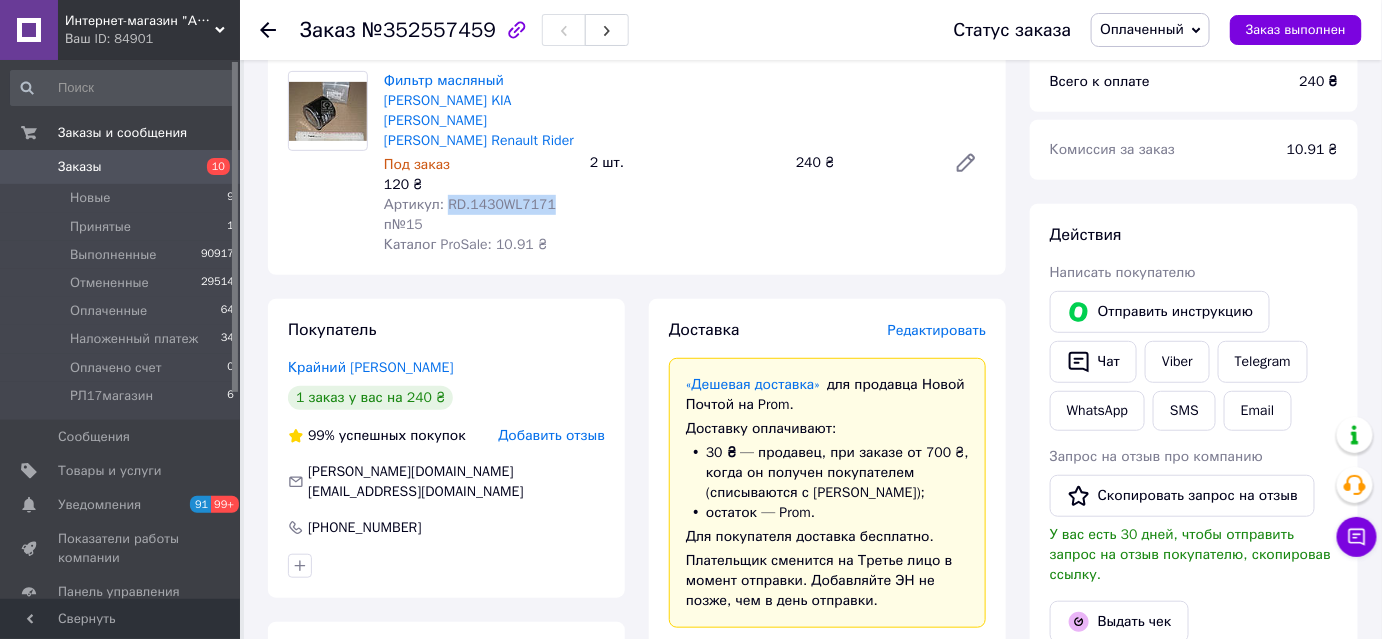 scroll, scrollTop: 0, scrollLeft: 0, axis: both 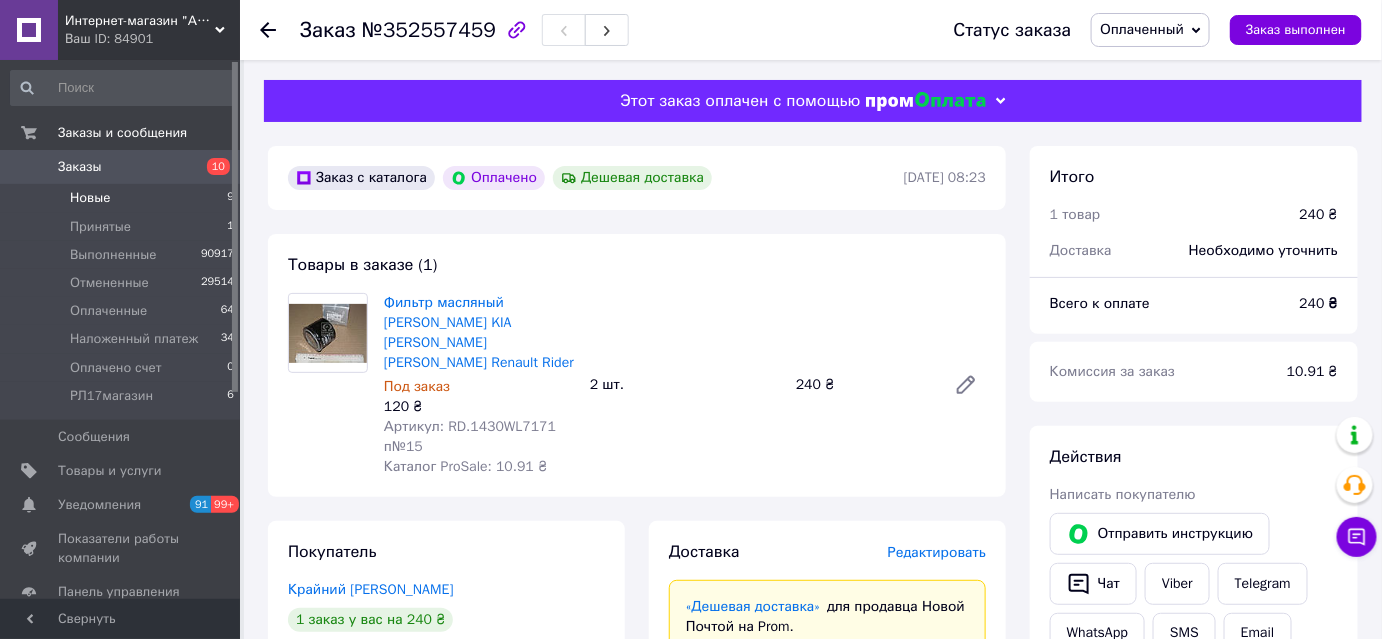 click on "Новые" at bounding box center (90, 198) 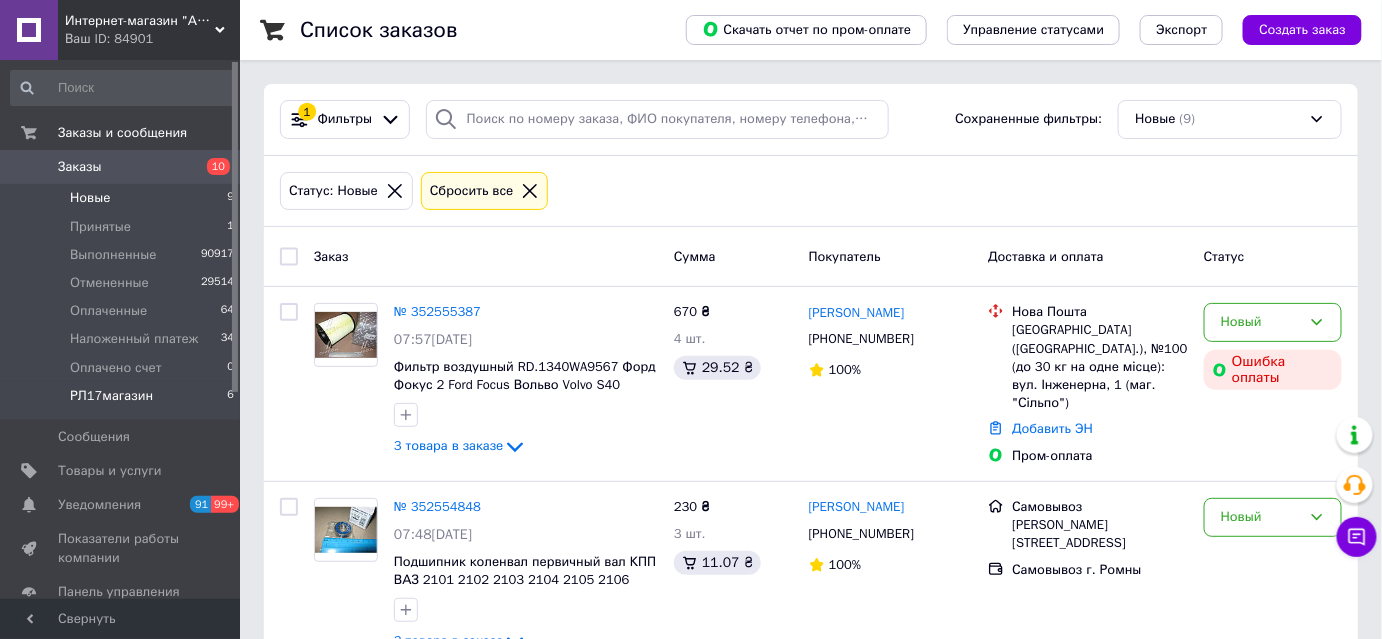 click on "РЛ17магазин" at bounding box center (111, 396) 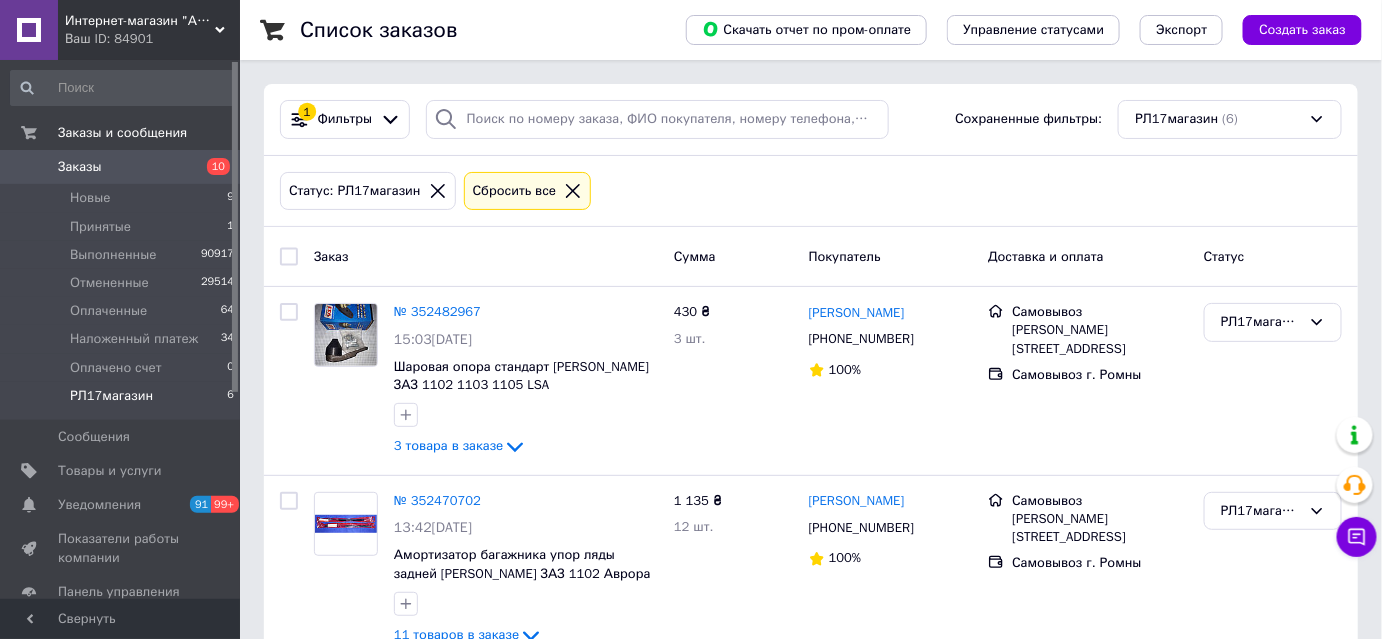 click at bounding box center [289, 257] 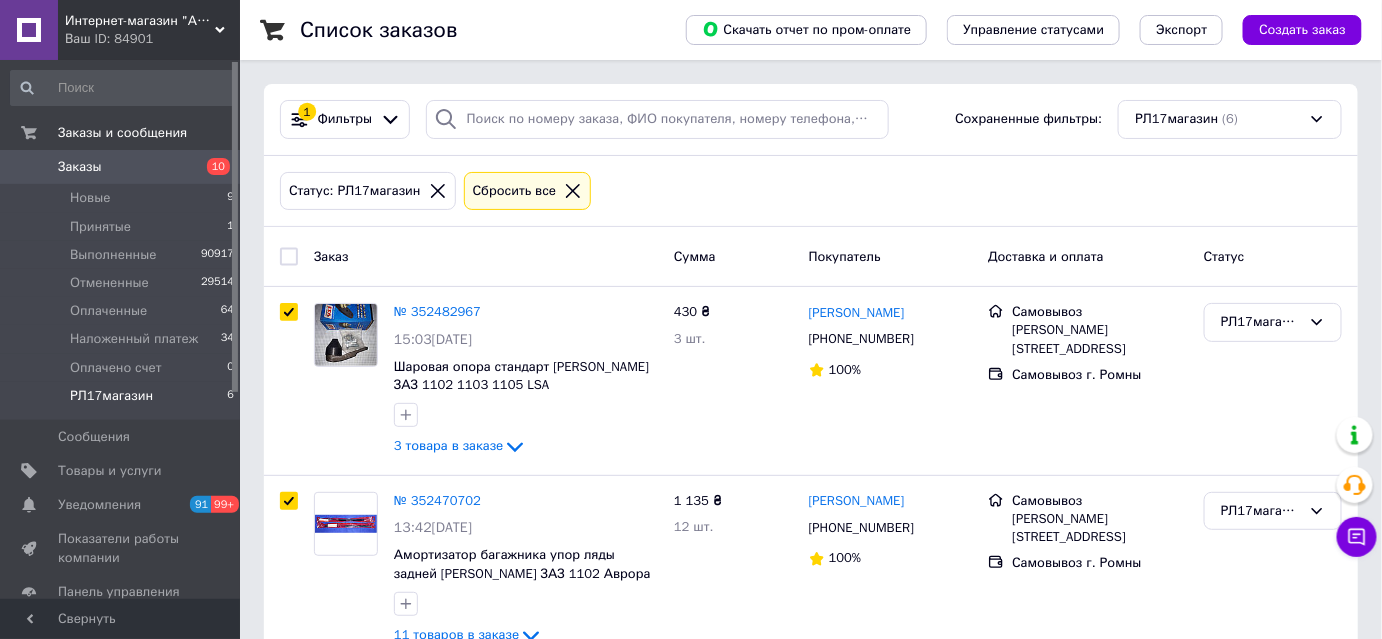checkbox on "true" 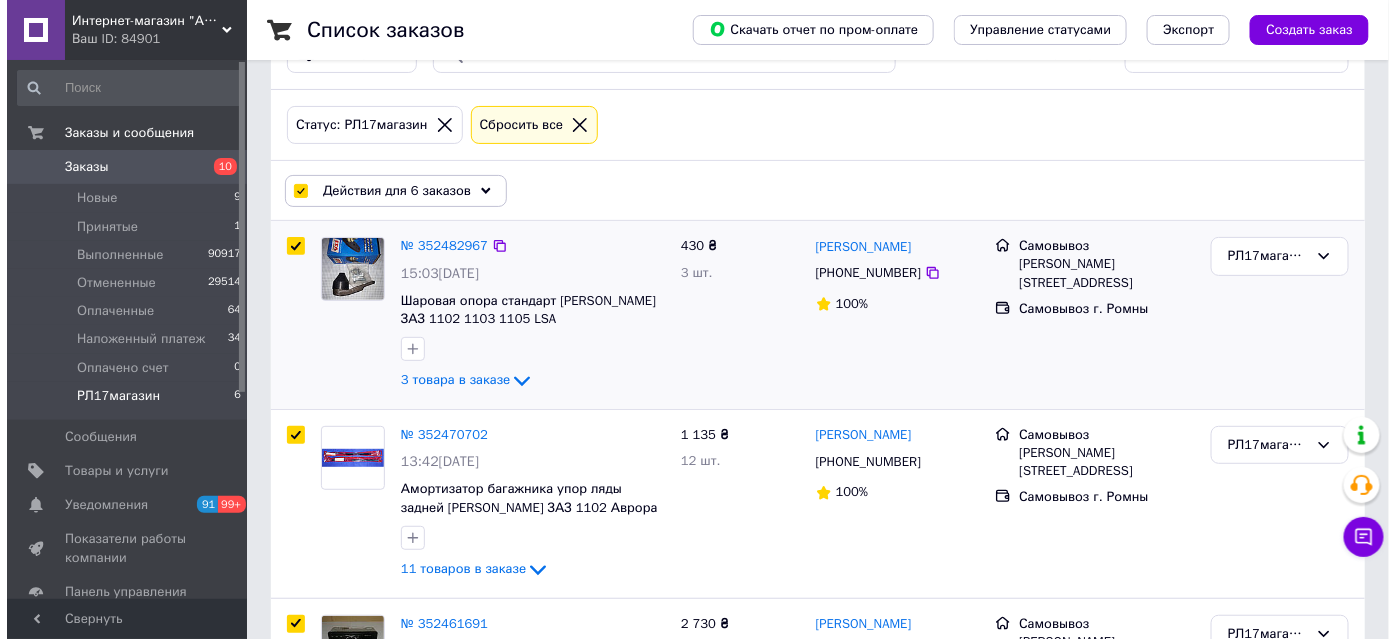 scroll, scrollTop: 0, scrollLeft: 0, axis: both 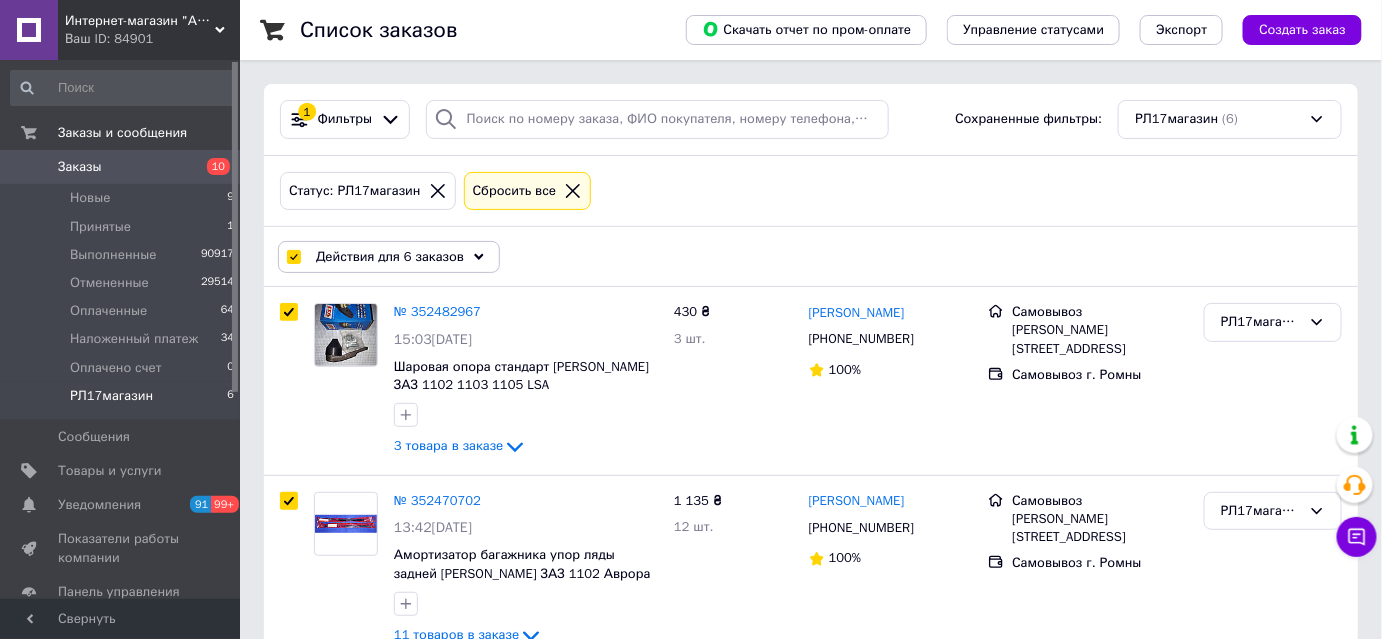 click on "Действия для 6 заказов" at bounding box center (390, 257) 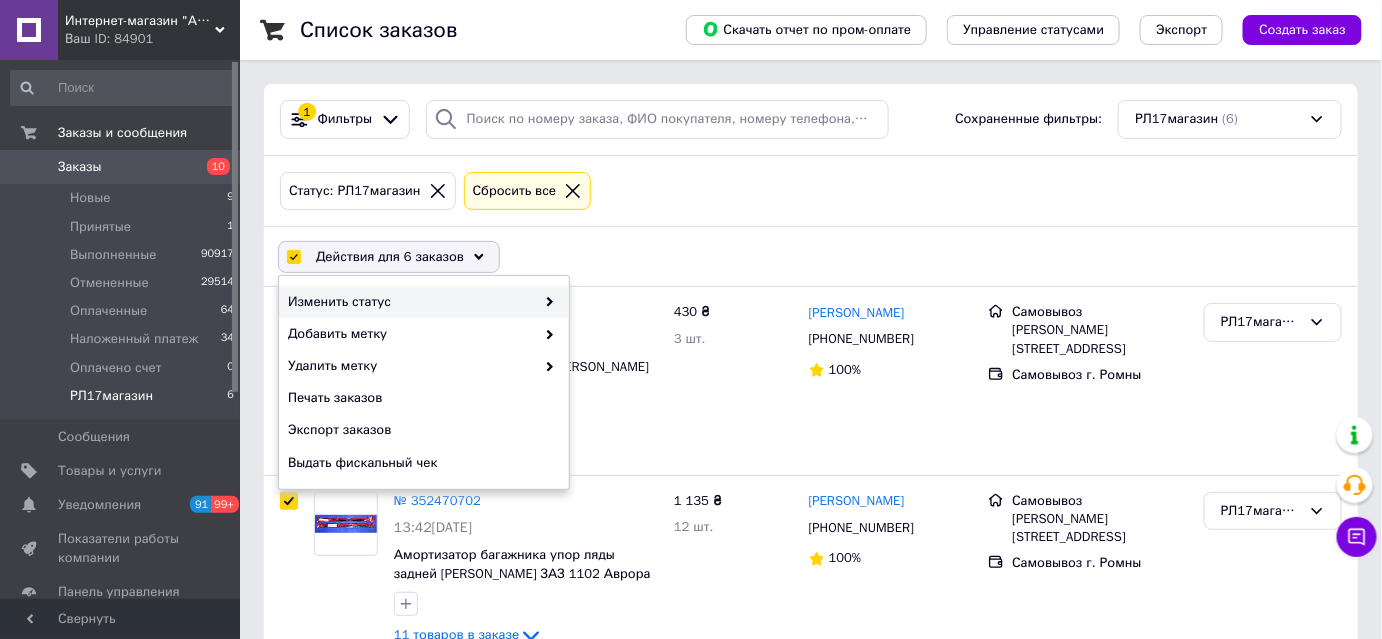 click on "Изменить статус" at bounding box center (411, 302) 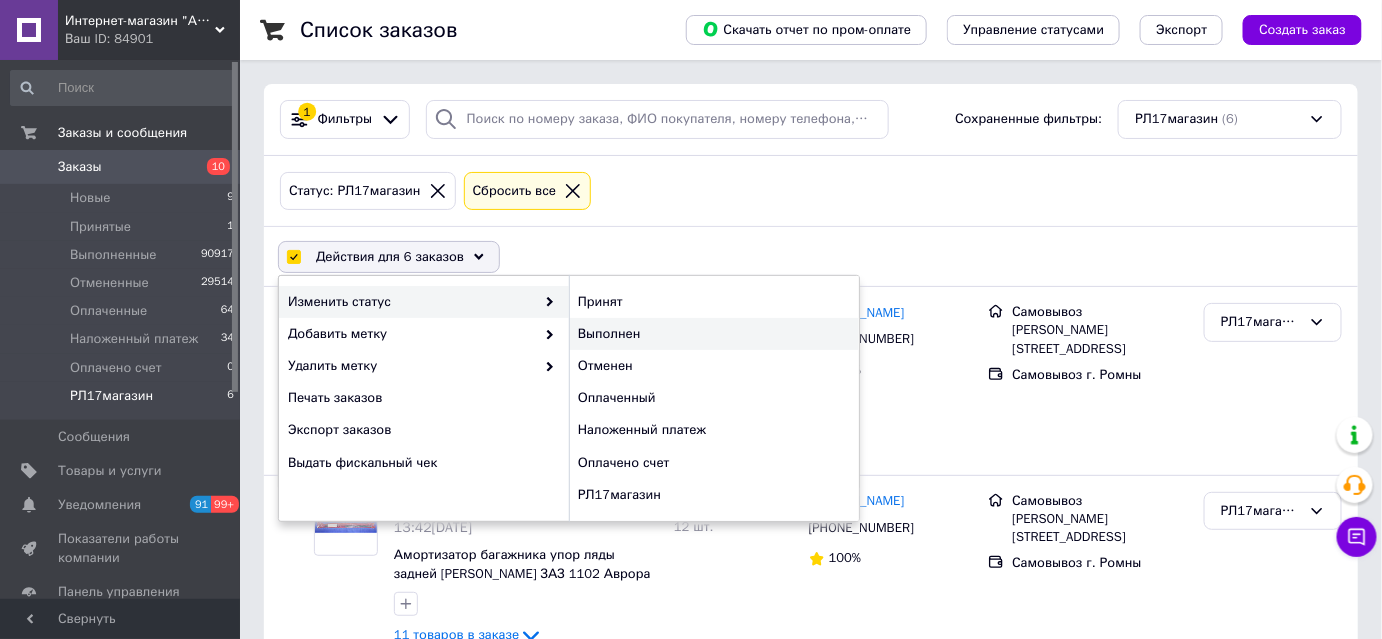 click on "Выполнен" at bounding box center [714, 334] 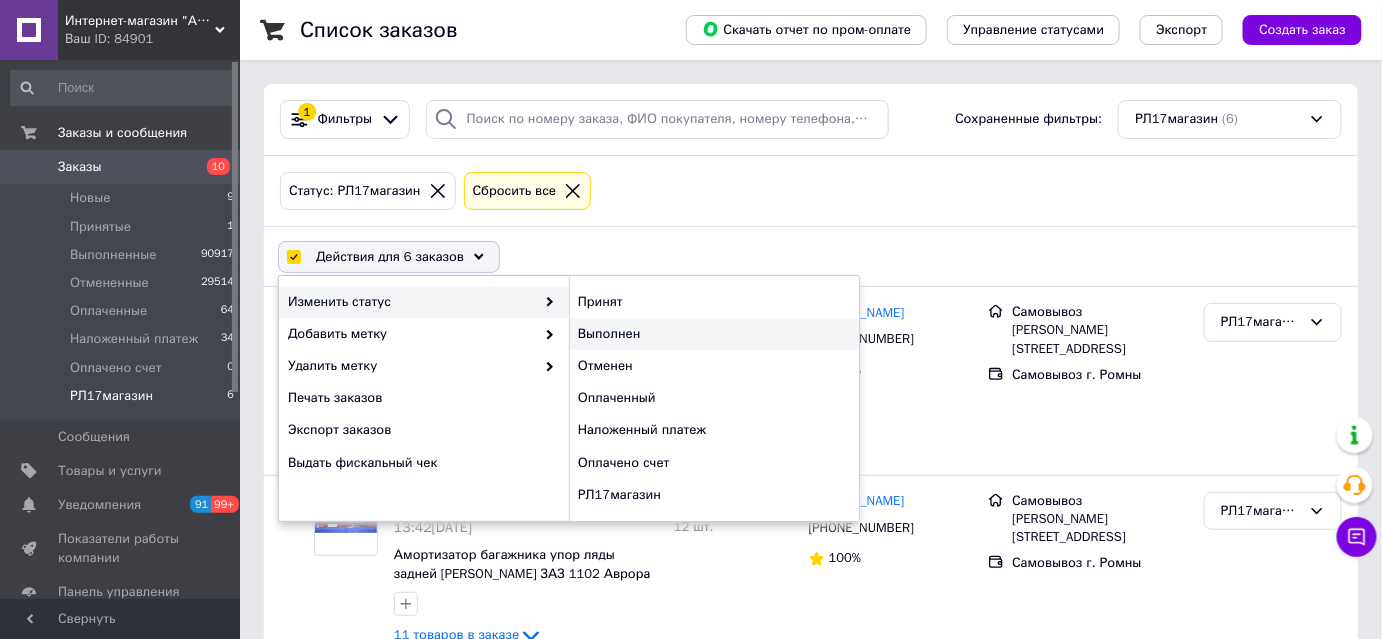 checkbox on "false" 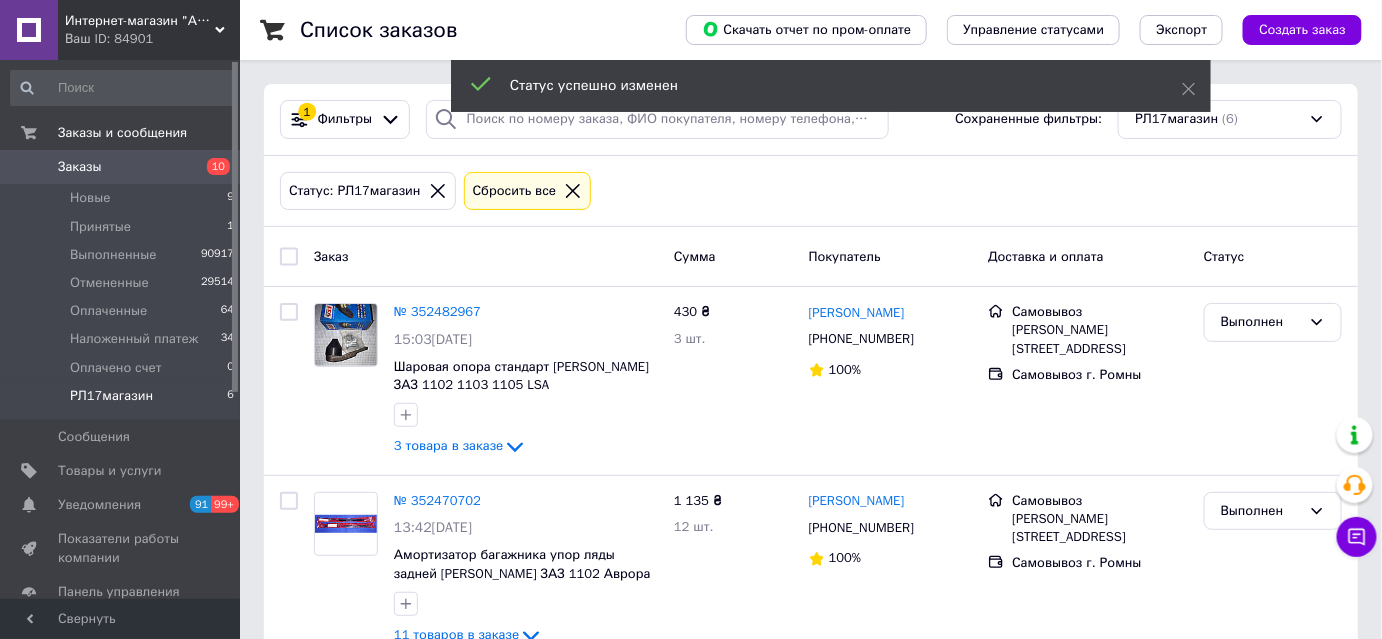 click 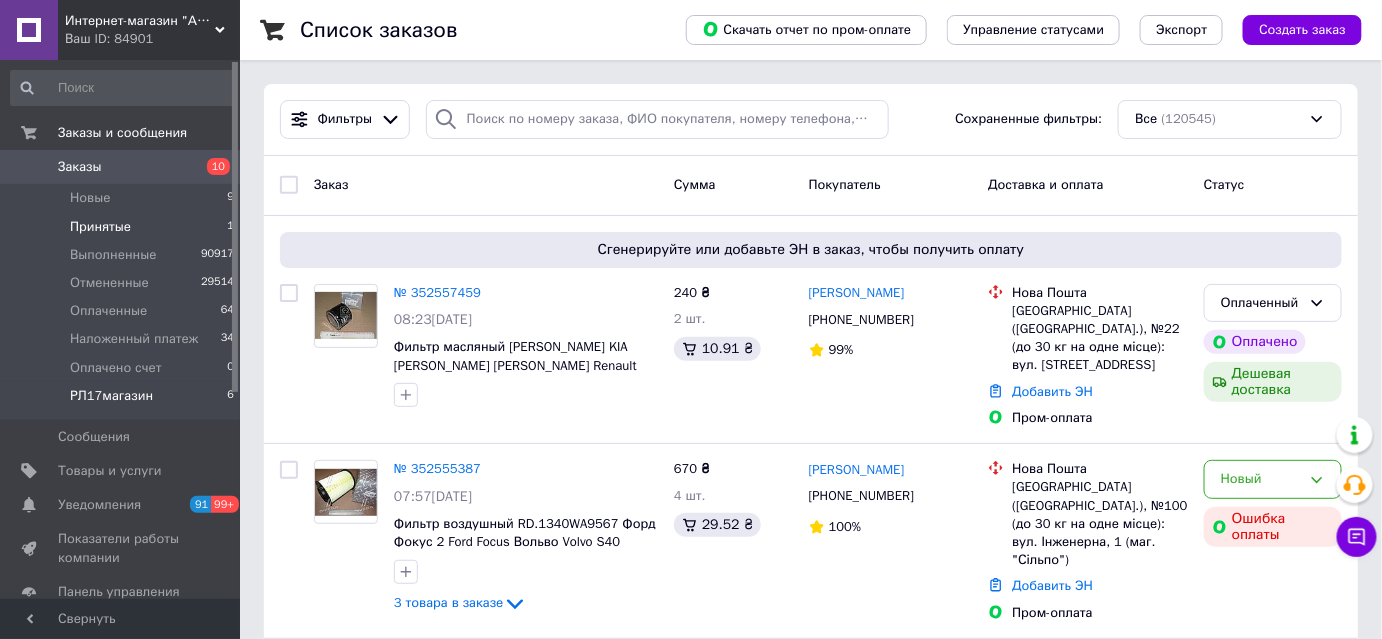 click on "Принятые" at bounding box center [100, 227] 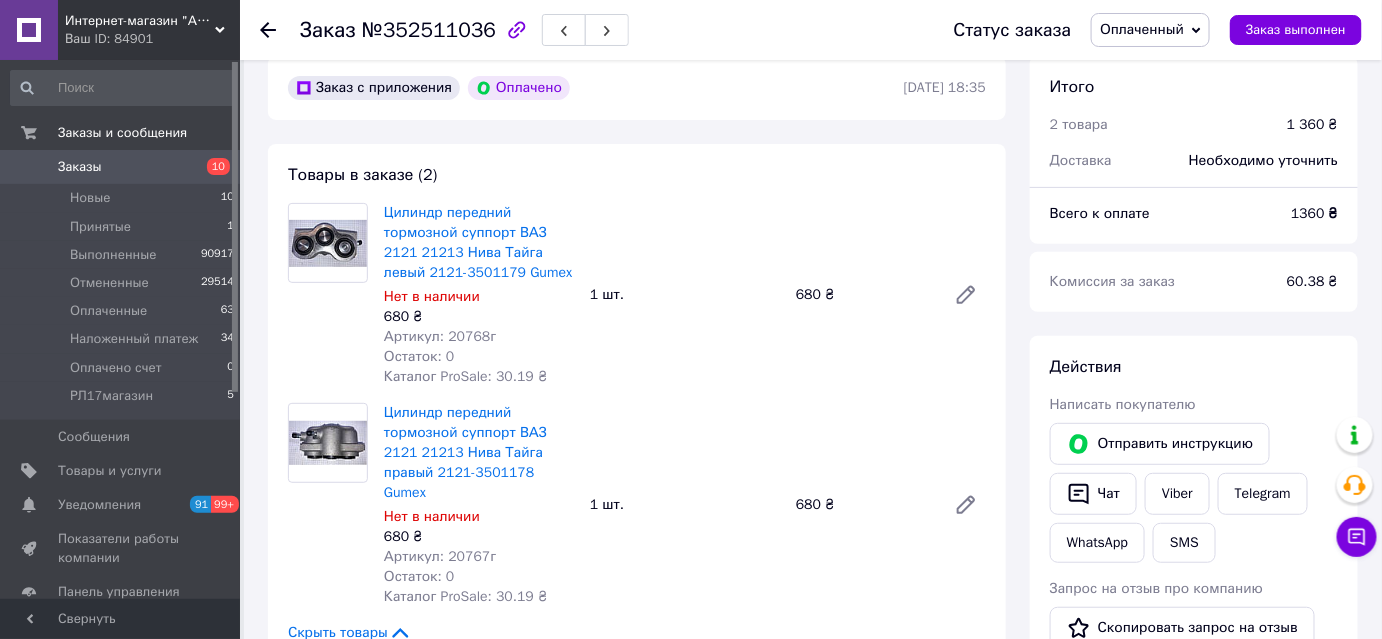 scroll, scrollTop: 0, scrollLeft: 0, axis: both 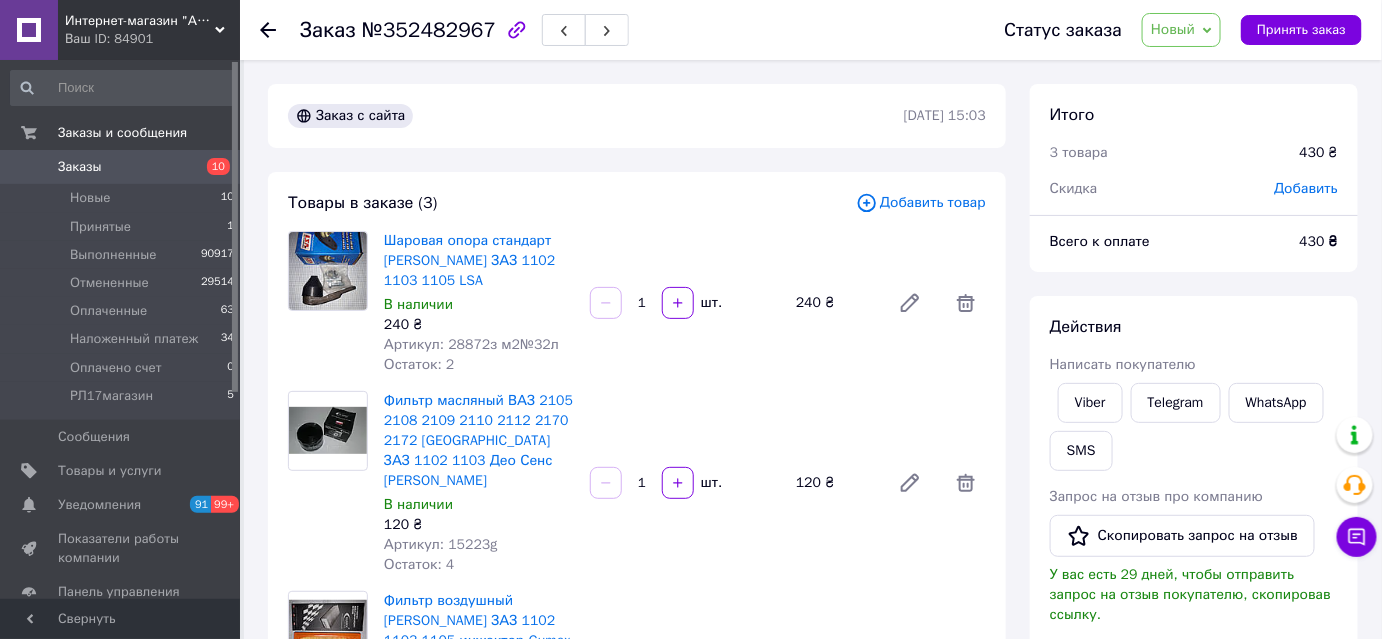 click on "Новый" at bounding box center (1173, 29) 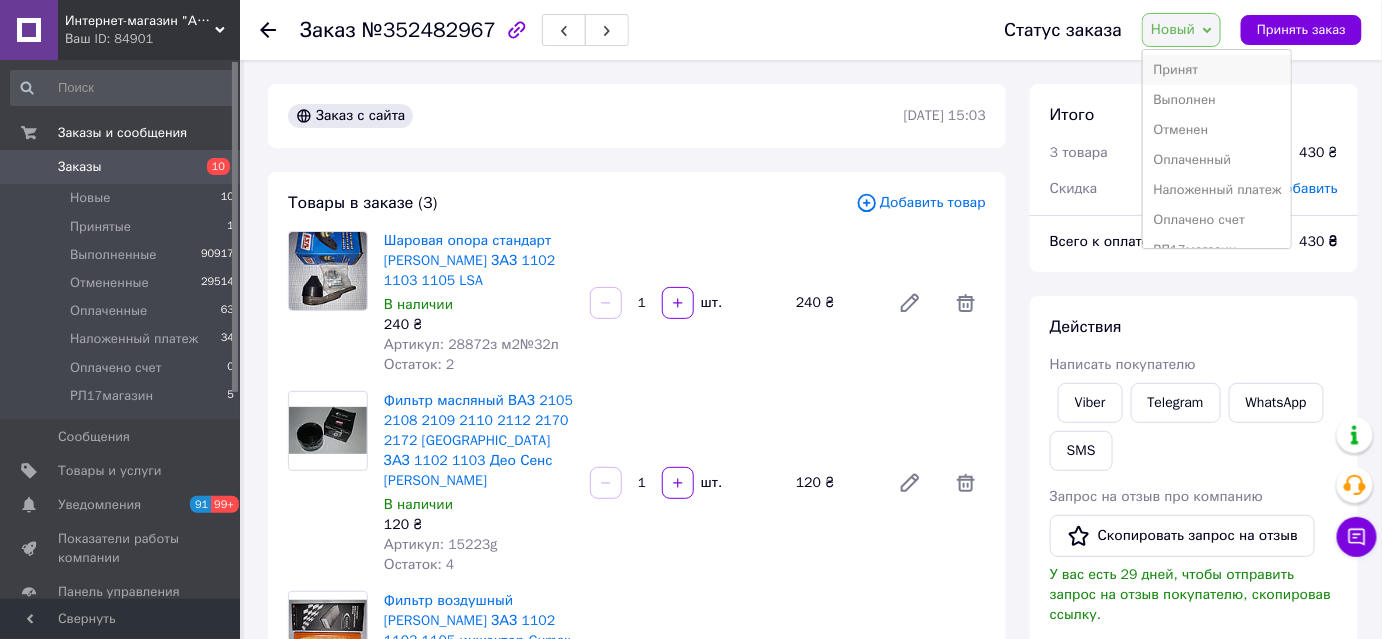 click on "Принят" at bounding box center [1217, 70] 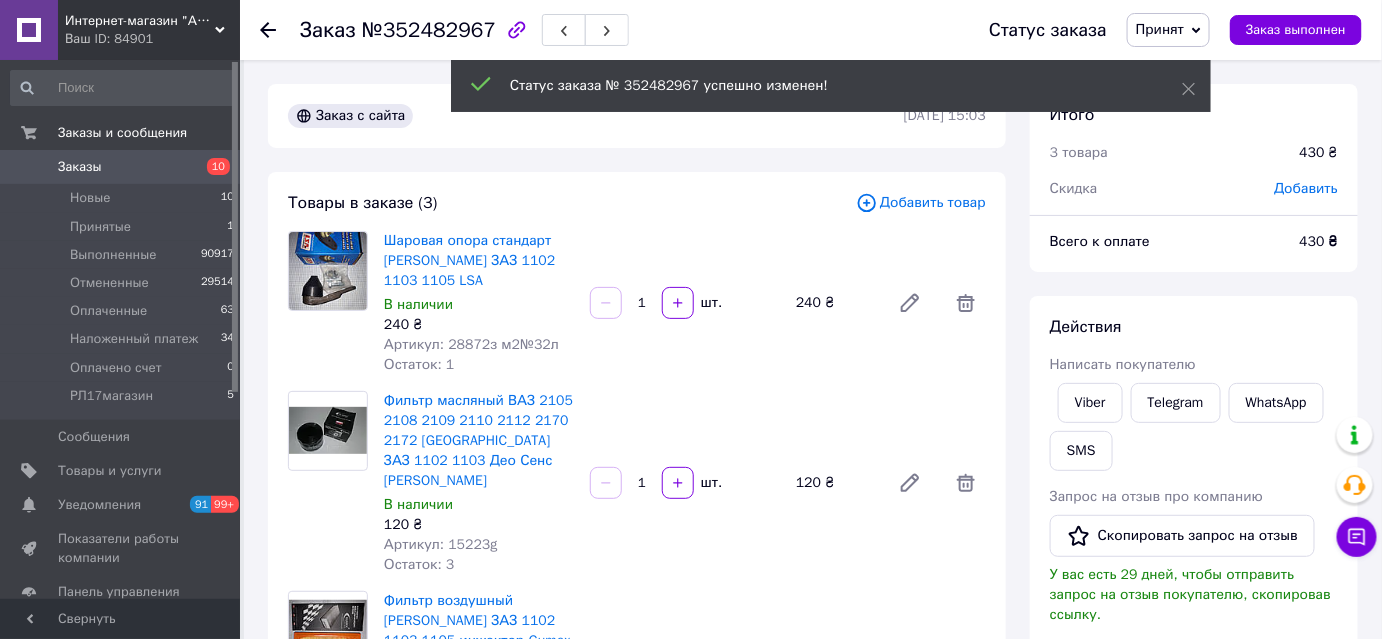 click on "Принят" at bounding box center (1160, 29) 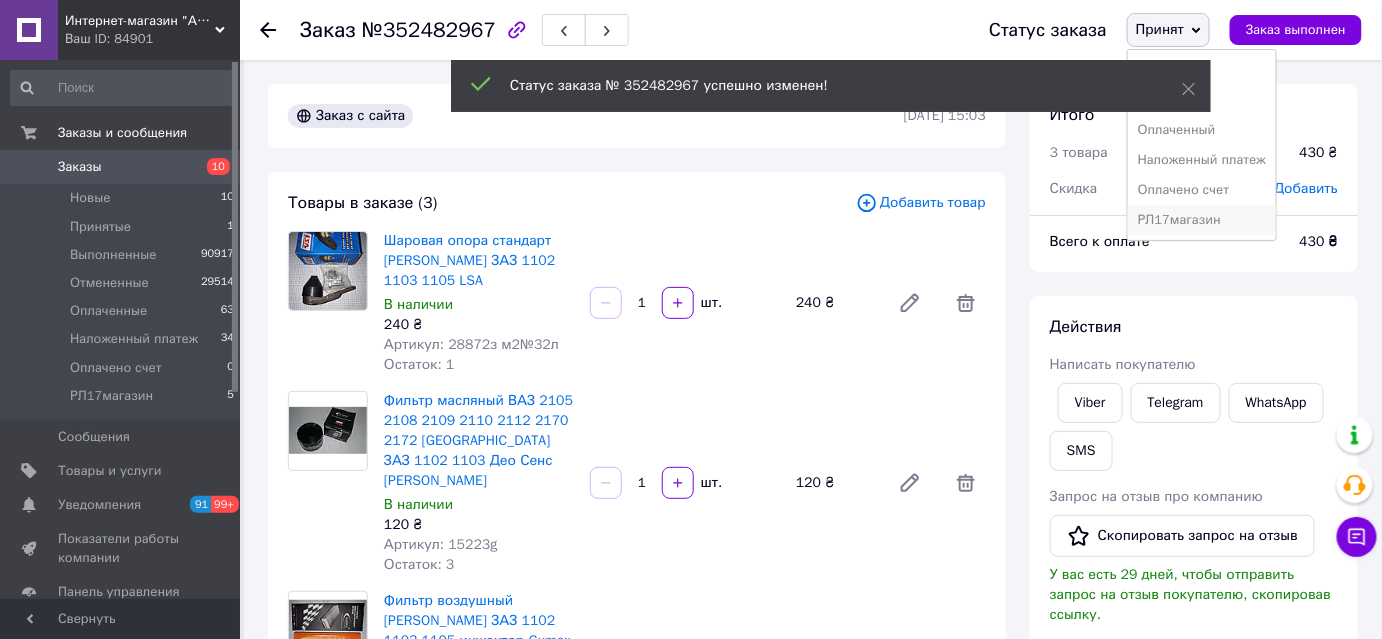 click on "РЛ17магазин" at bounding box center [1202, 220] 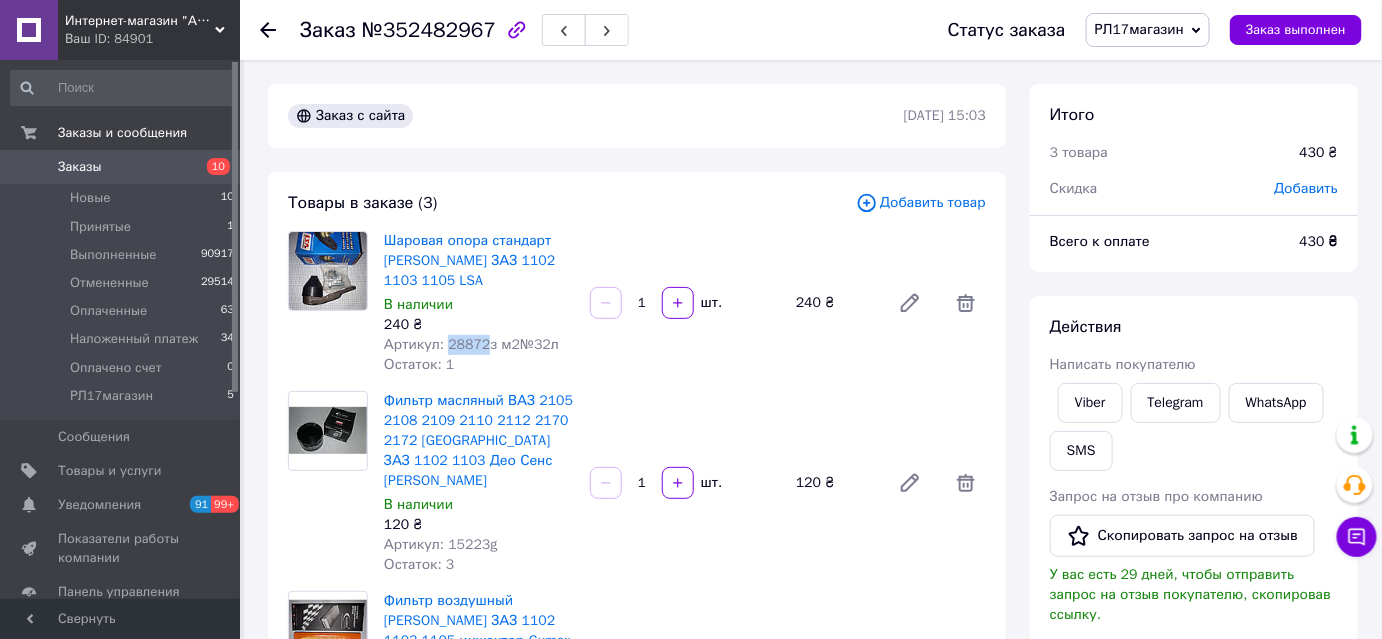 drag, startPoint x: 444, startPoint y: 341, endPoint x: 477, endPoint y: 342, distance: 33.01515 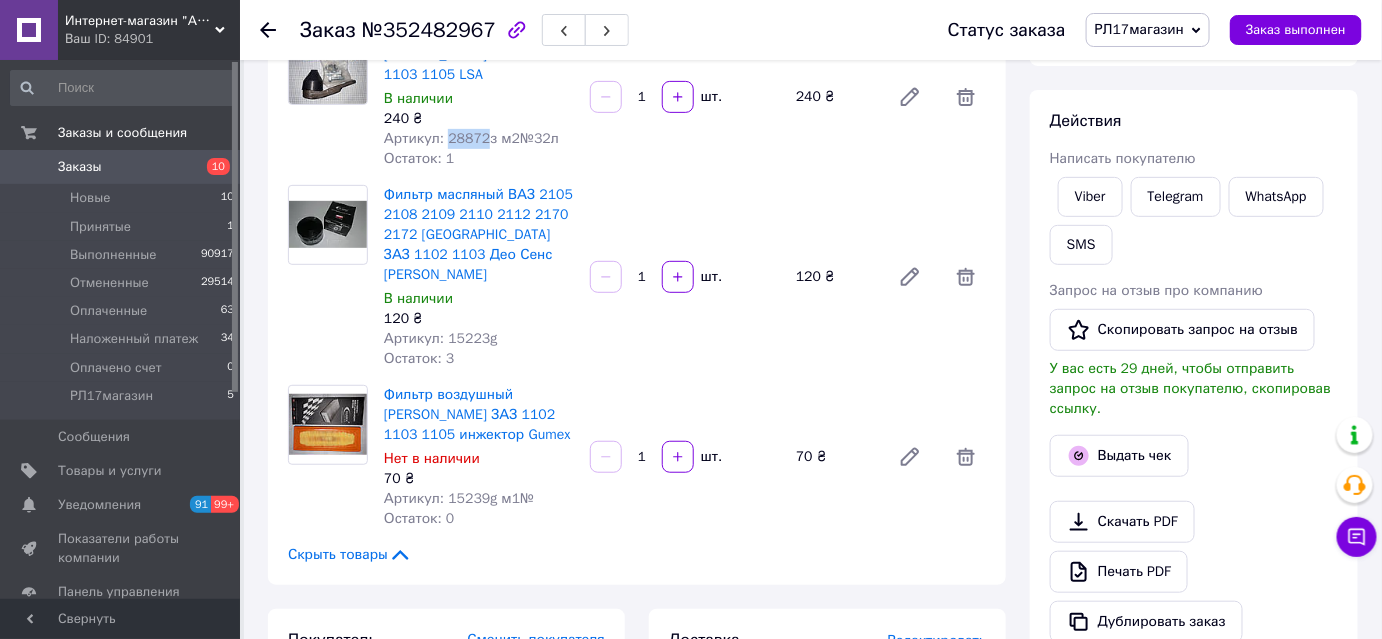 scroll, scrollTop: 272, scrollLeft: 0, axis: vertical 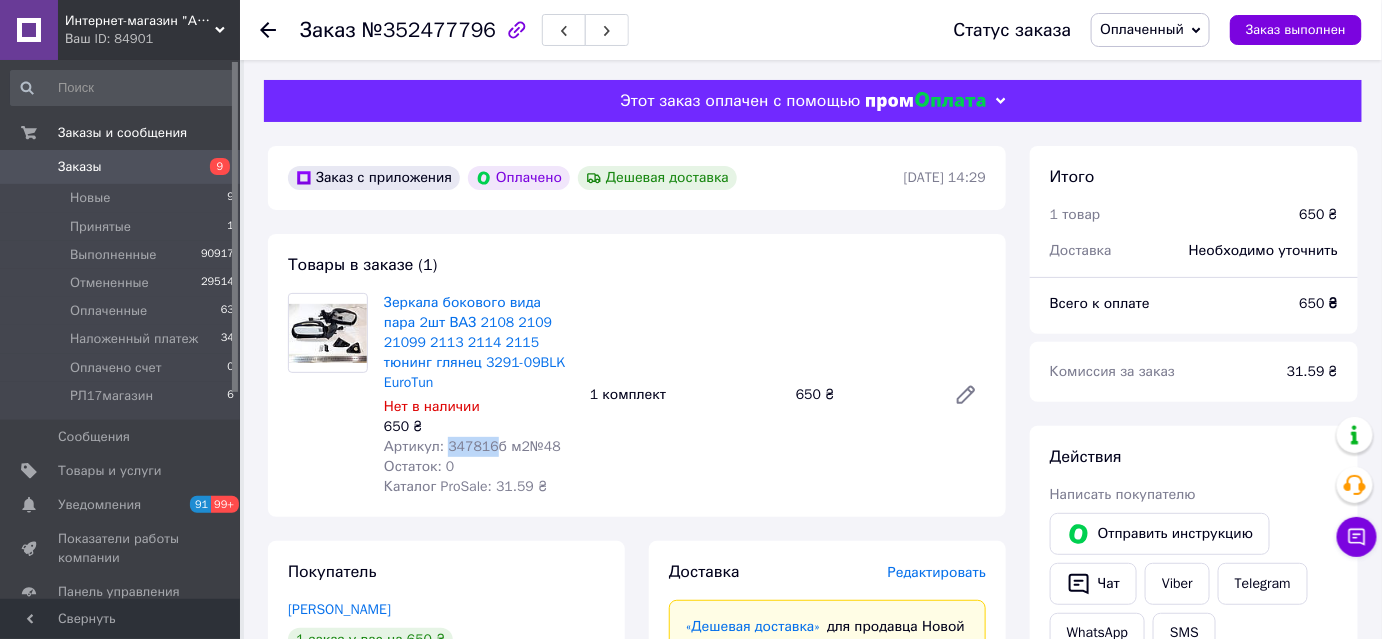 drag, startPoint x: 443, startPoint y: 428, endPoint x: 489, endPoint y: 428, distance: 46 